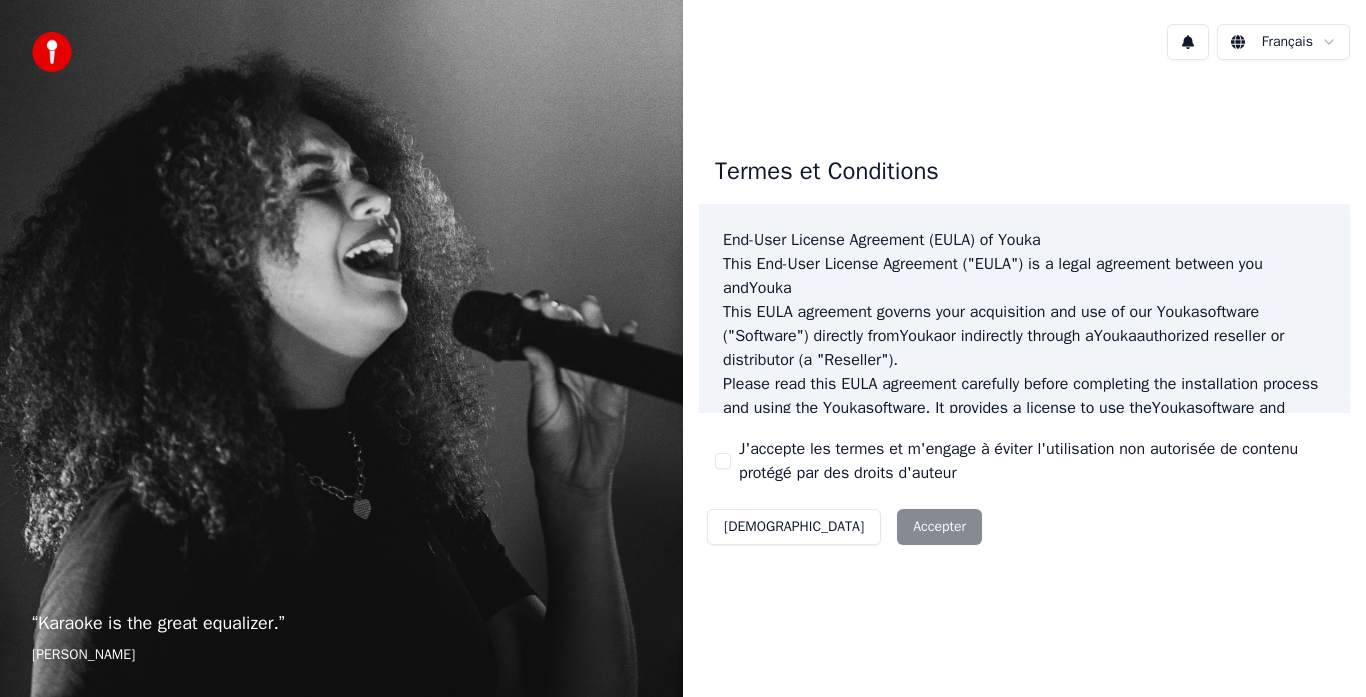 scroll, scrollTop: 0, scrollLeft: 0, axis: both 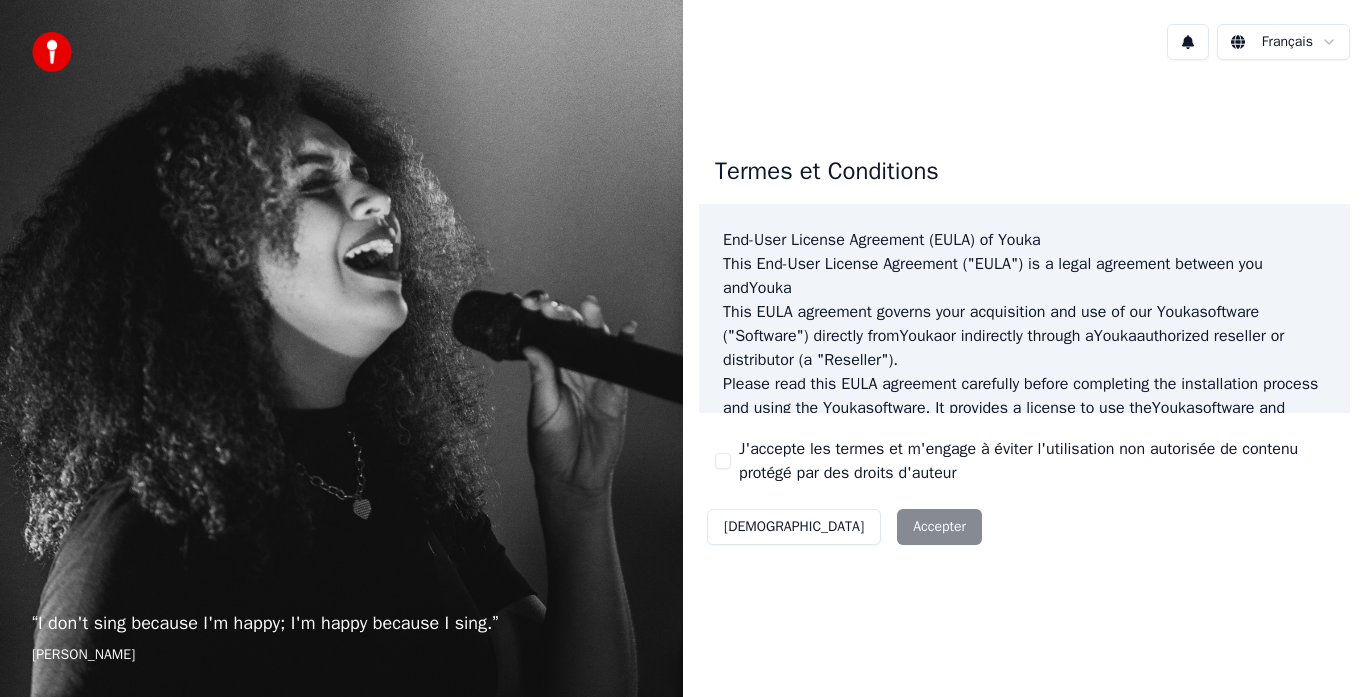 click on "Décliner Accepter" at bounding box center [844, 527] 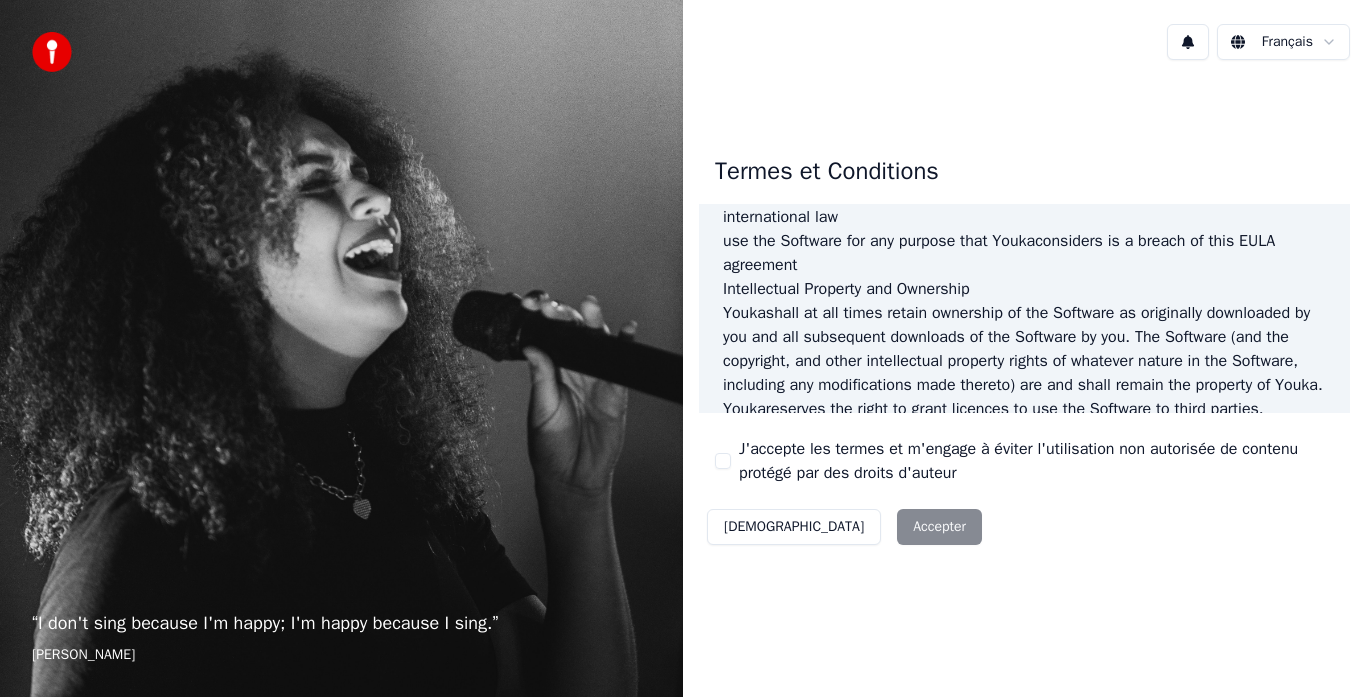 scroll, scrollTop: 1375, scrollLeft: 0, axis: vertical 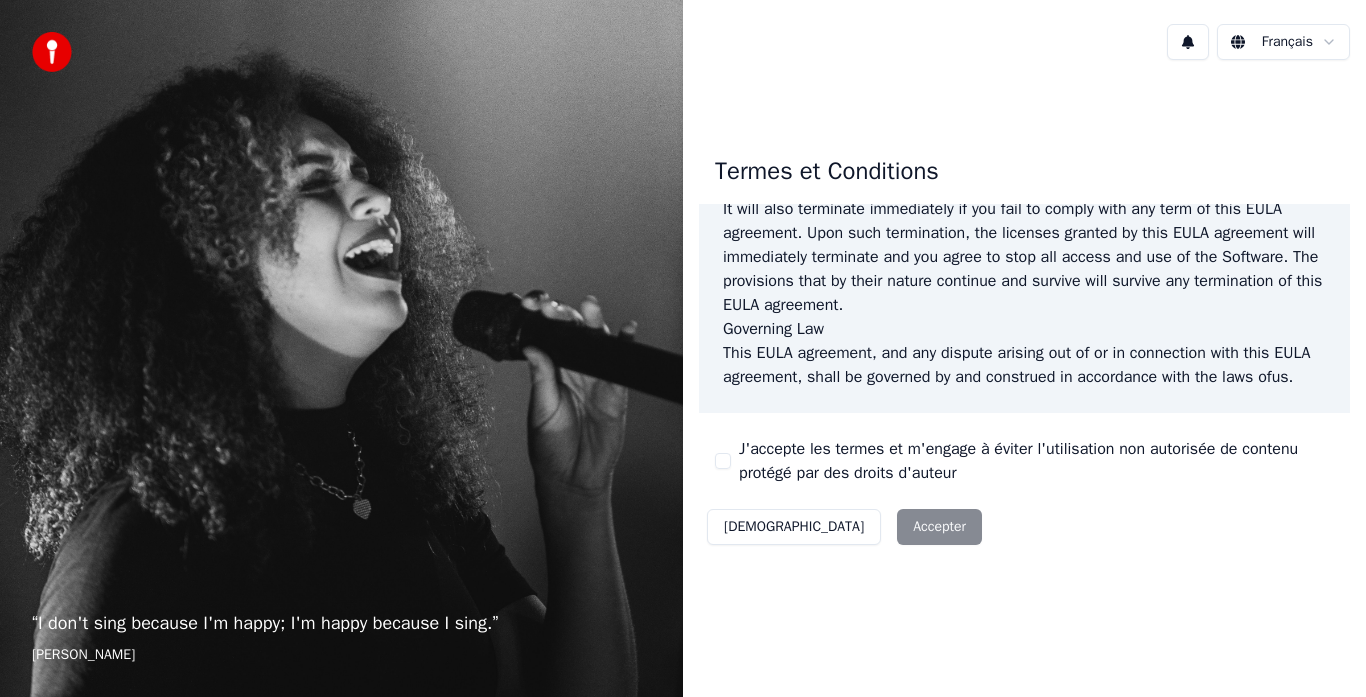 click on "Décliner Accepter" at bounding box center [844, 527] 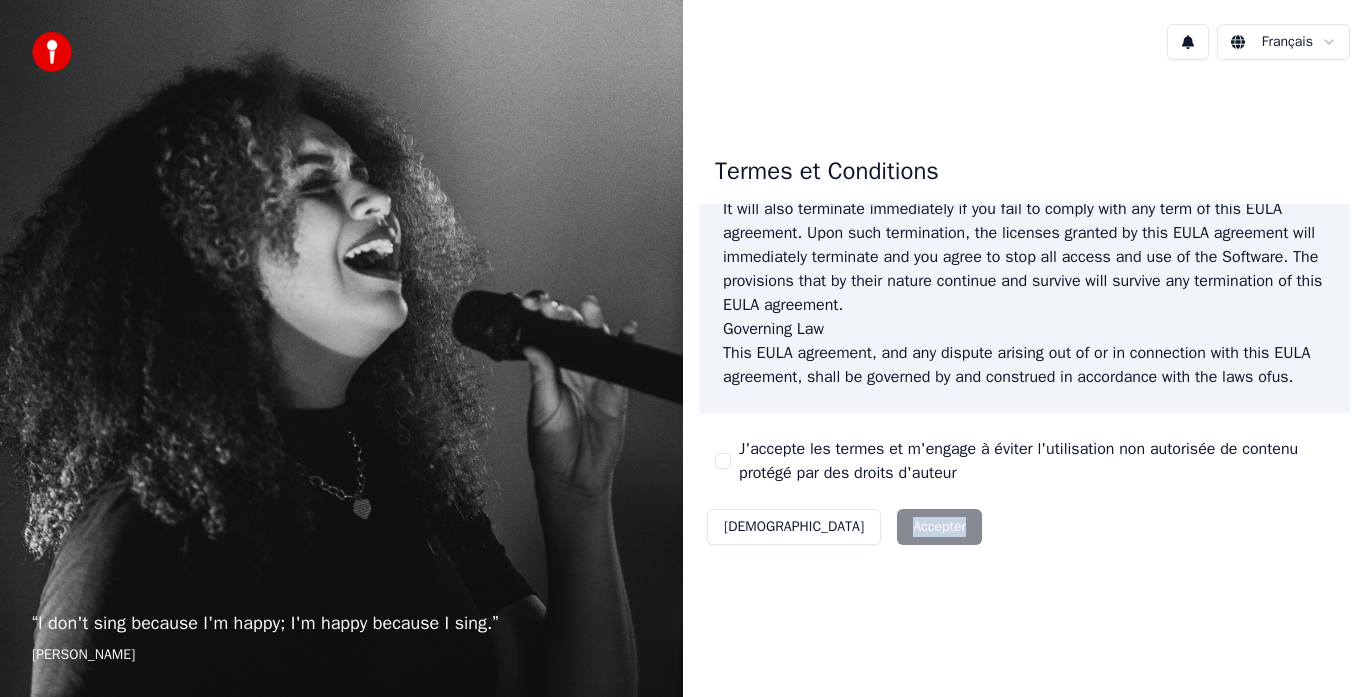 click on "Décliner Accepter" at bounding box center (844, 527) 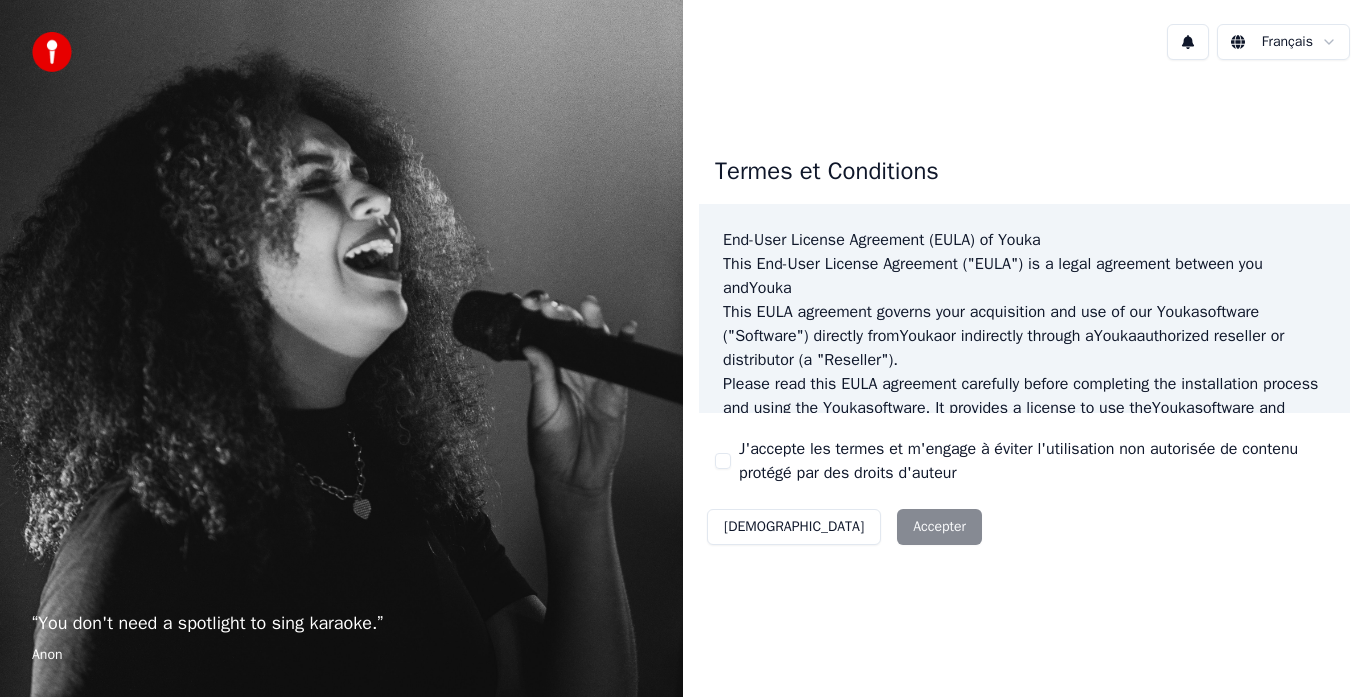scroll, scrollTop: 0, scrollLeft: 0, axis: both 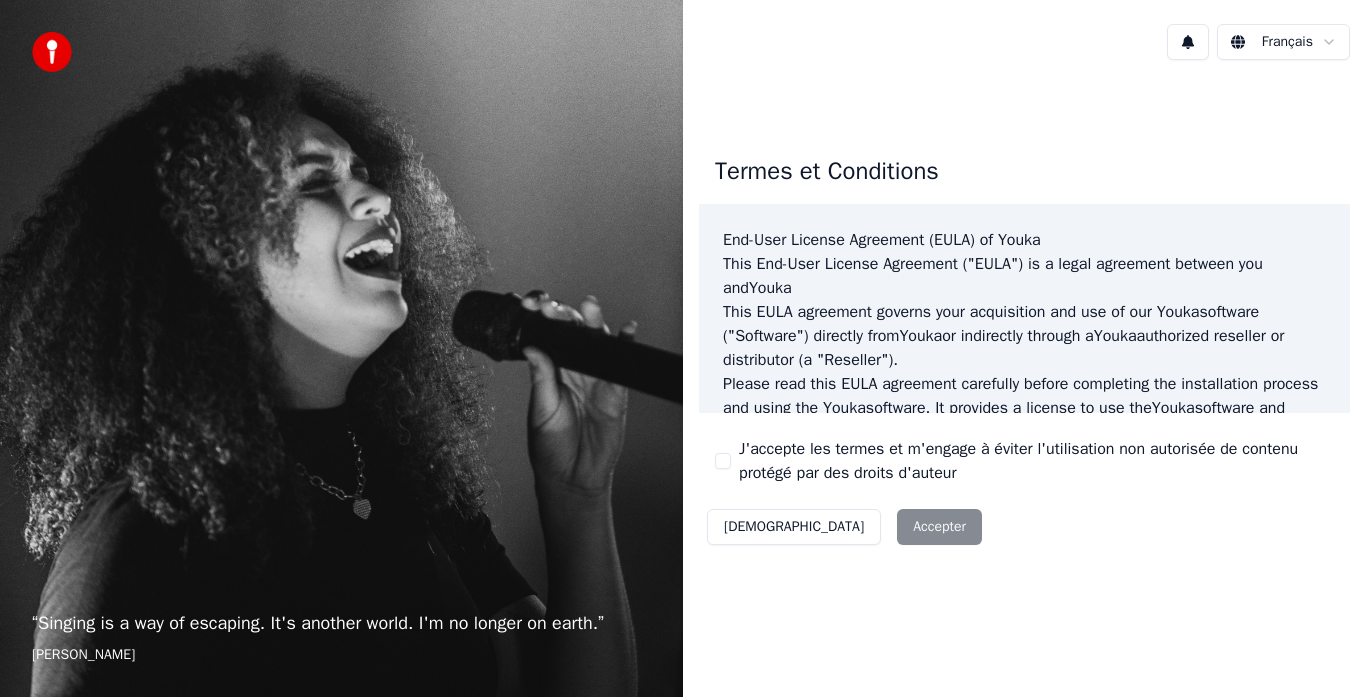 click on "“ Singing is a way of escaping. It's another world. I'm no longer on earth. ” [PERSON_NAME] Français Termes et Conditions End-User License Agreement ([PERSON_NAME]) of   Youka This End-User License Agreement ("[PERSON_NAME]") is a legal agreement between you and  Youka This [PERSON_NAME] agreement governs your acquisition and use of our   Youka  software ("Software") directly from  Youka  or indirectly through a  Youka  authorized reseller or distributor (a "Reseller"). Please read this [PERSON_NAME] agreement carefully before completing the installation process and using the   Youka  software. It provides a license to use the  Youka  software and contains warranty information and liability disclaimers. If you register for a free trial of the   Youka  software, this [PERSON_NAME] agreement will also govern that trial. By clicking "accept" or installing and/or using the  Youka   software, you are confirming your acceptance of the Software and agreeing to become bound by the terms of this [PERSON_NAME] agreement.   [PERSON_NAME]   [PERSON_NAME] Template  for   [PERSON_NAME] ." at bounding box center [683, 348] 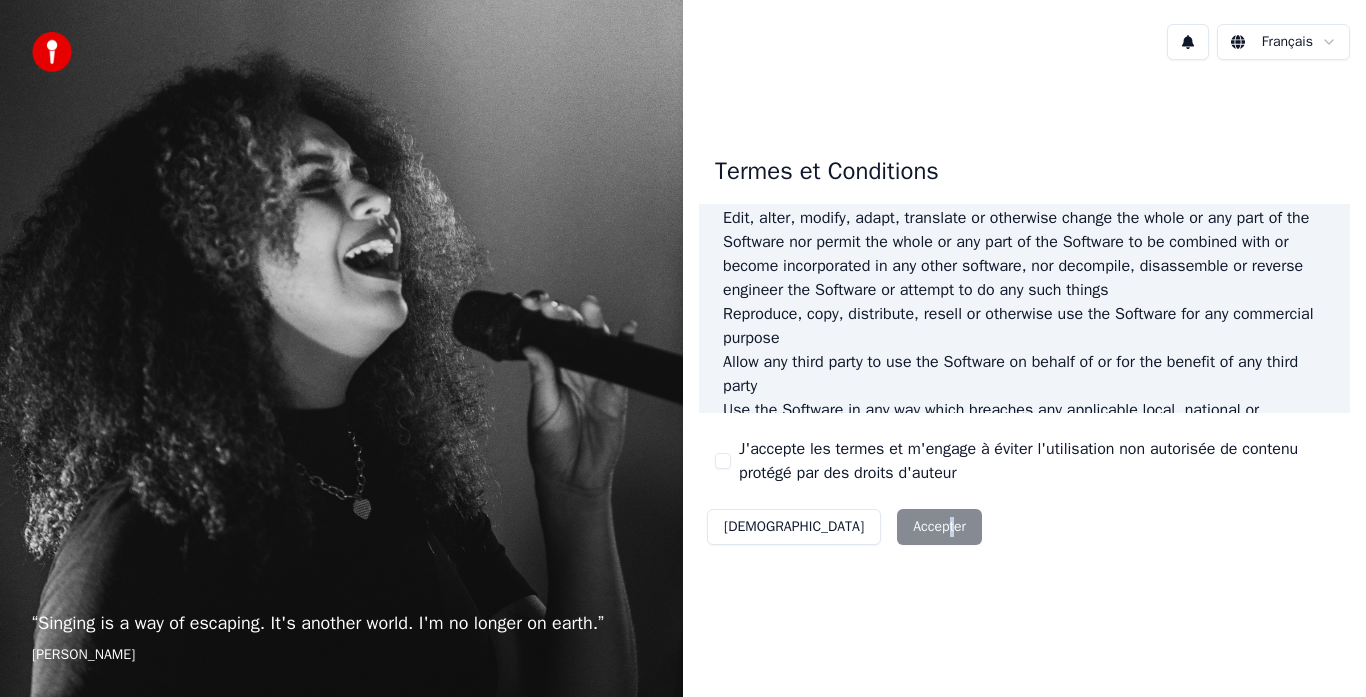 scroll, scrollTop: 1375, scrollLeft: 0, axis: vertical 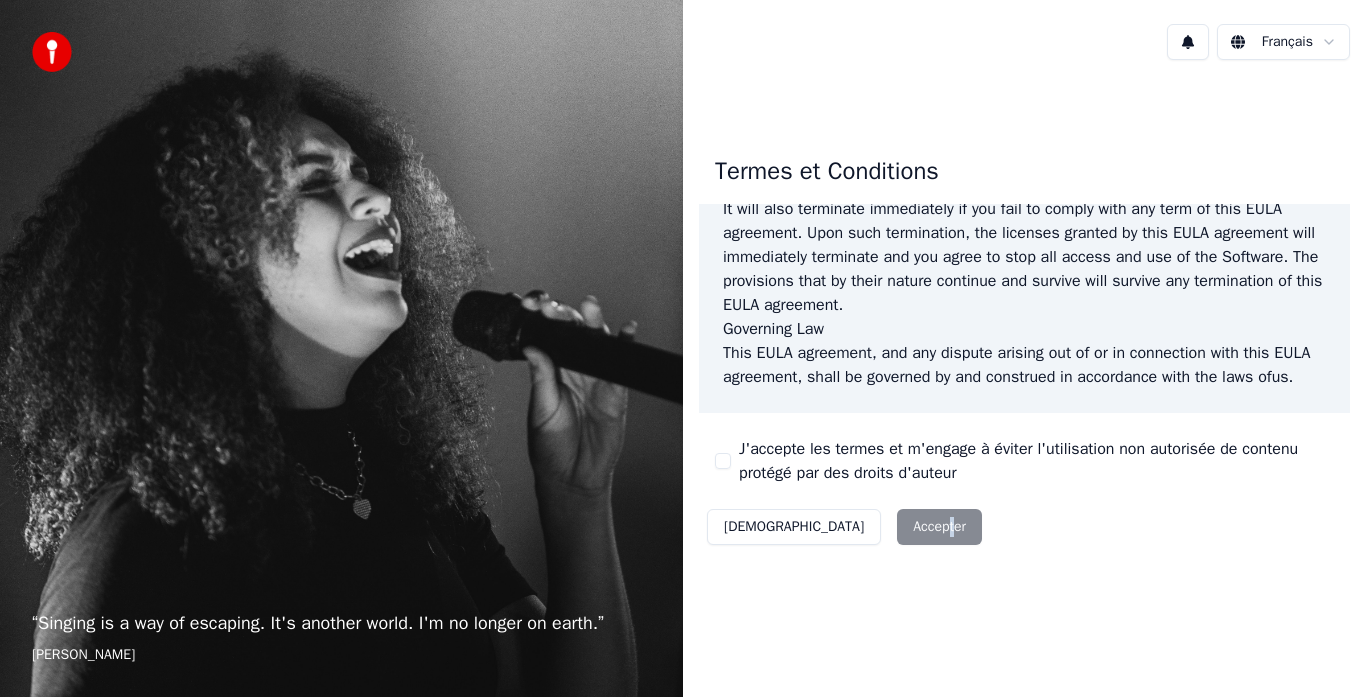 click on "[DEMOGRAPHIC_DATA]" at bounding box center [794, 527] 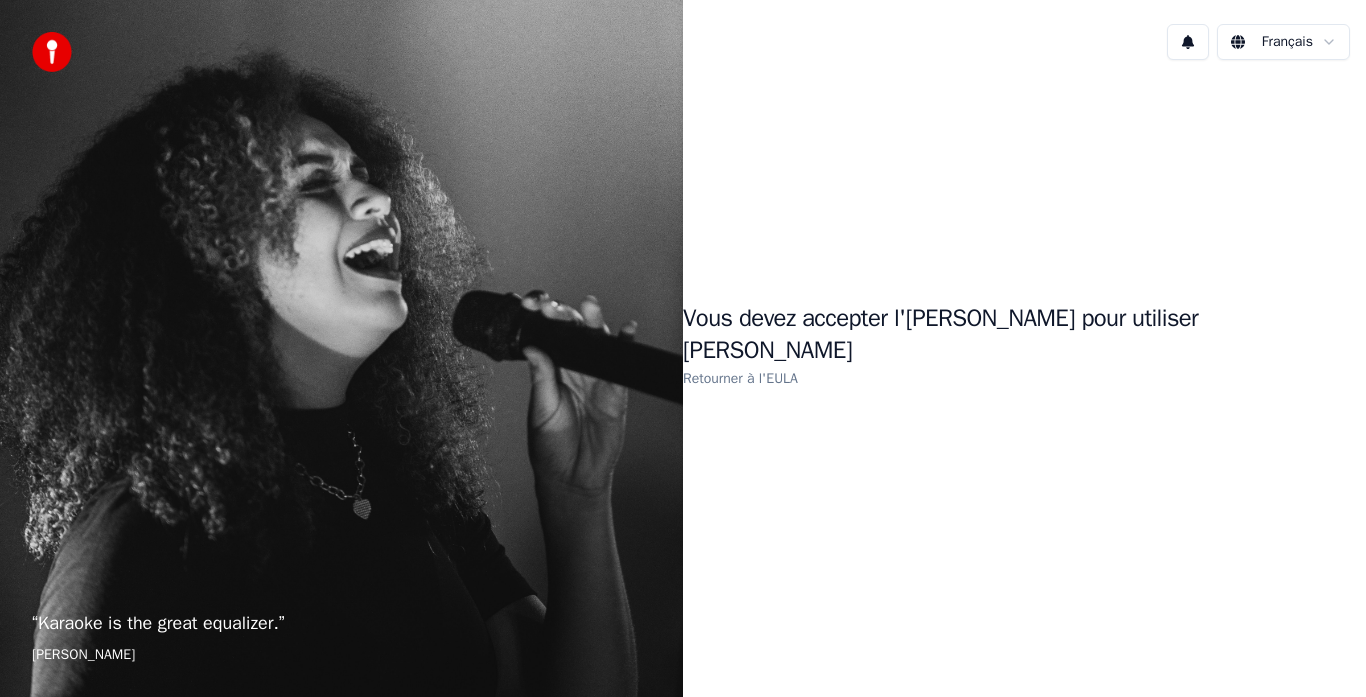 click on "Vous devez accepter l'EULA pour utiliser Youka" at bounding box center [1024, 335] 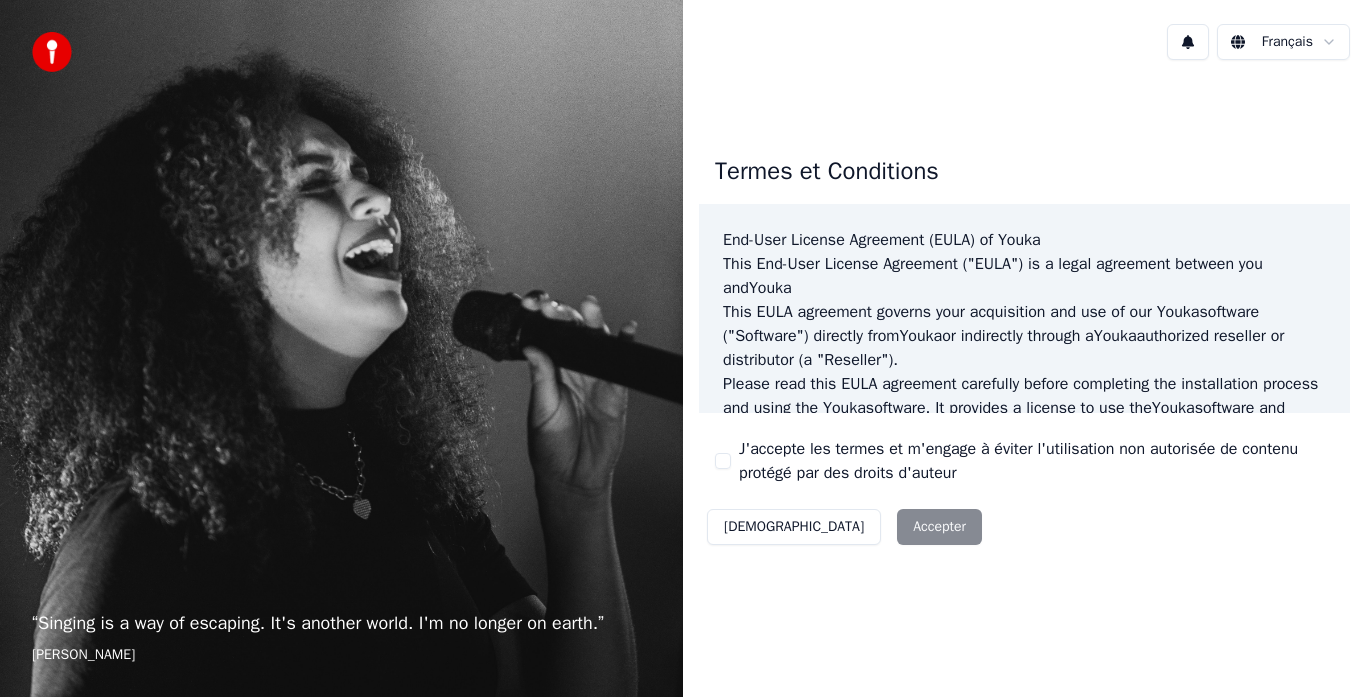 click on "Décliner Accepter" at bounding box center [844, 527] 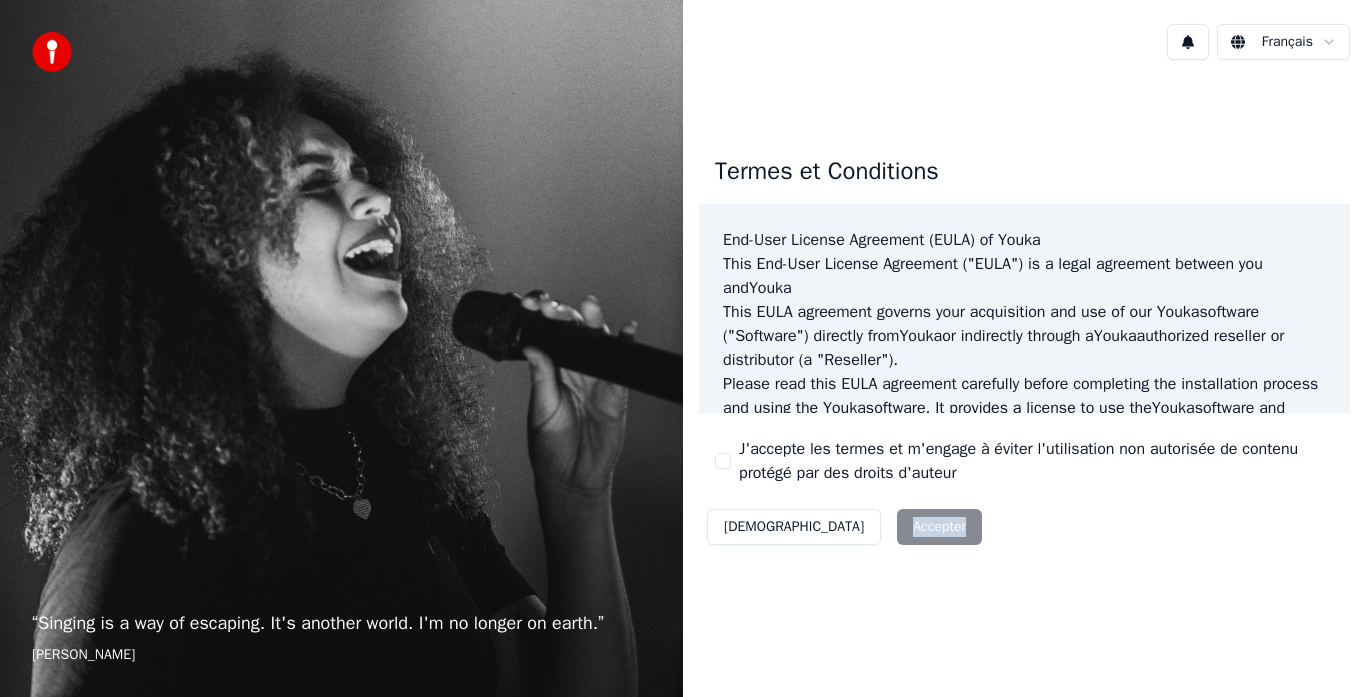 click on "Décliner Accepter" at bounding box center [844, 527] 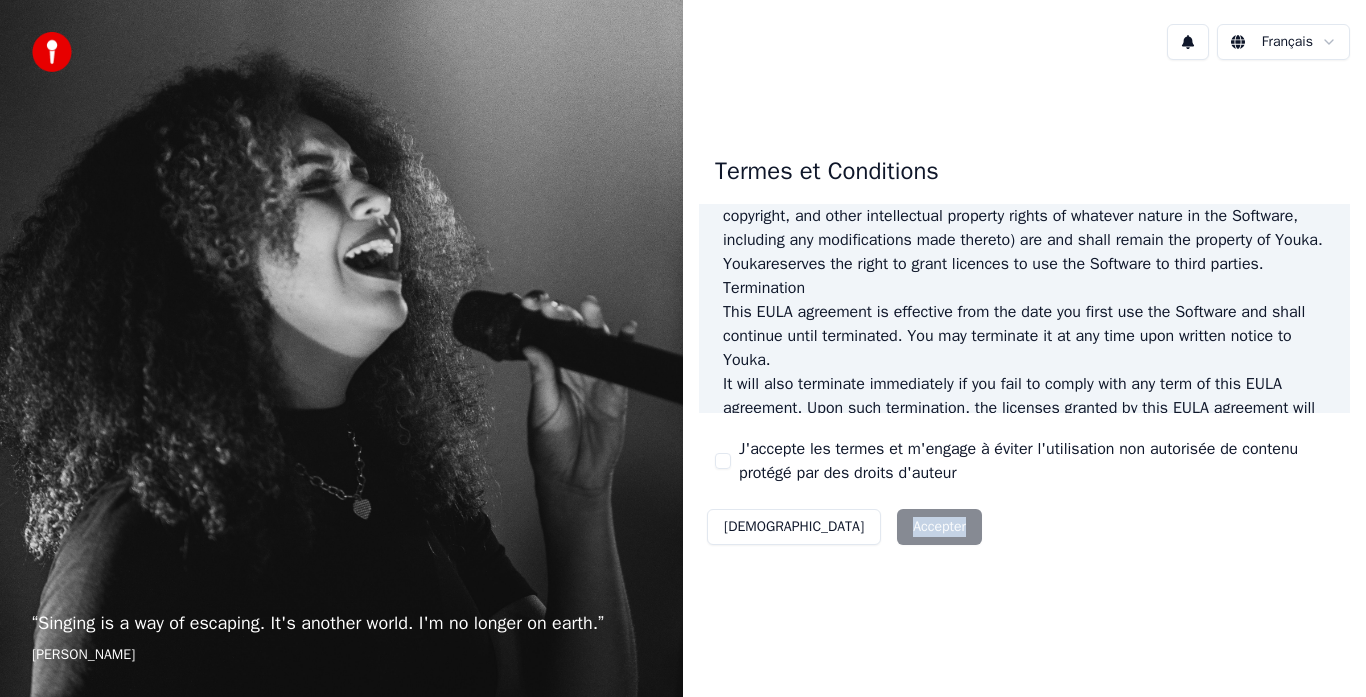 scroll, scrollTop: 1375, scrollLeft: 0, axis: vertical 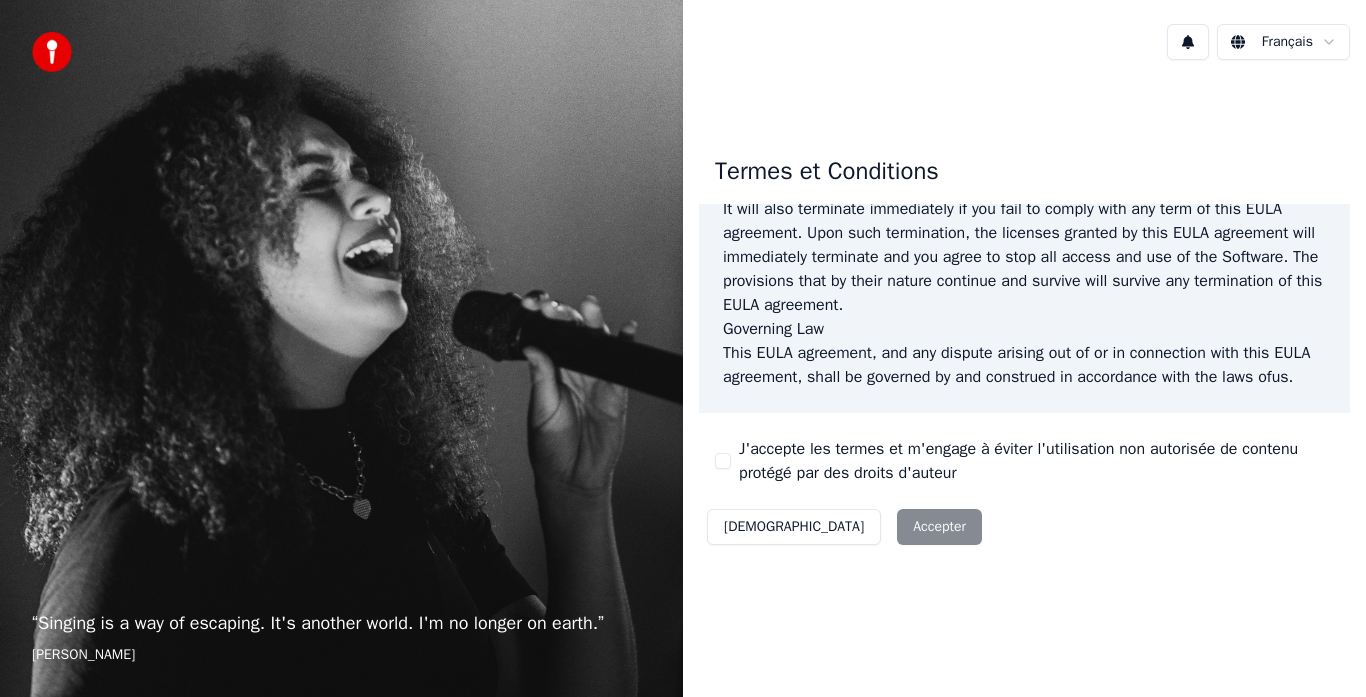 click on "J'accepte les termes et m'engage à éviter l'utilisation non autorisée de contenu protégé par des droits d'auteur" at bounding box center [1024, 461] 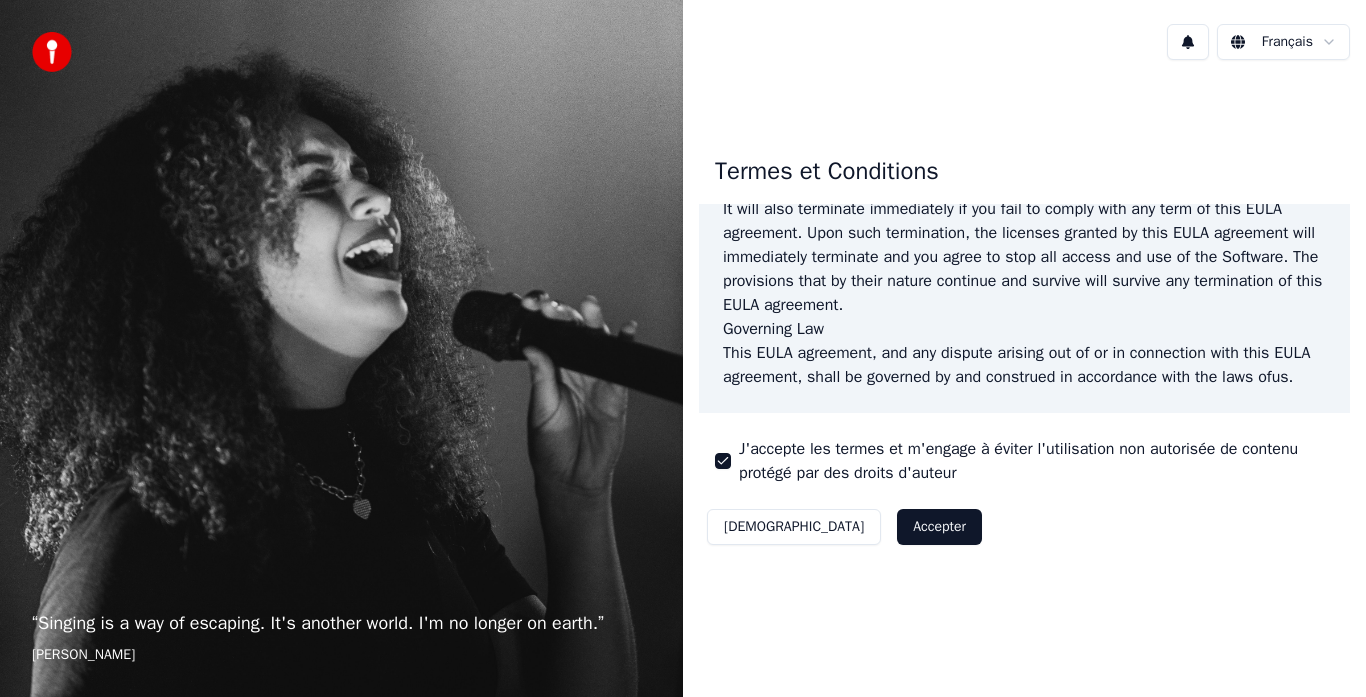 click on "Accepter" at bounding box center [939, 527] 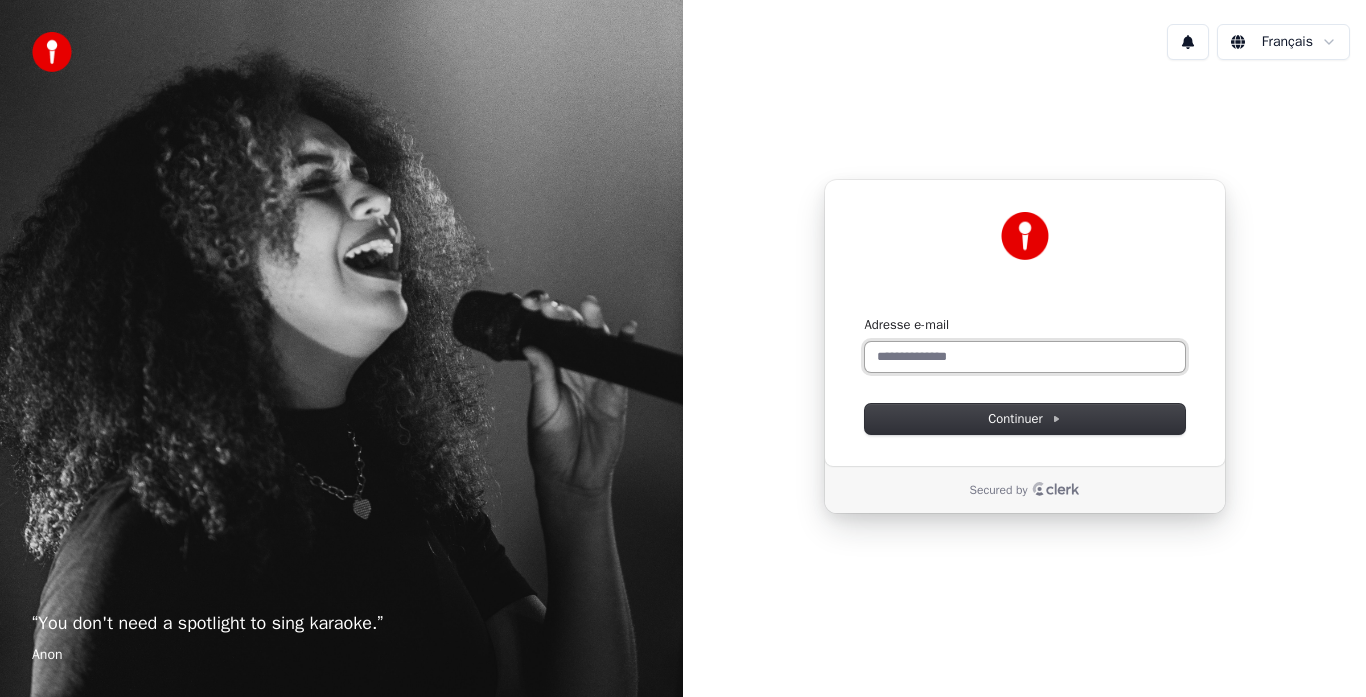 click on "Adresse e-mail" at bounding box center [1025, 357] 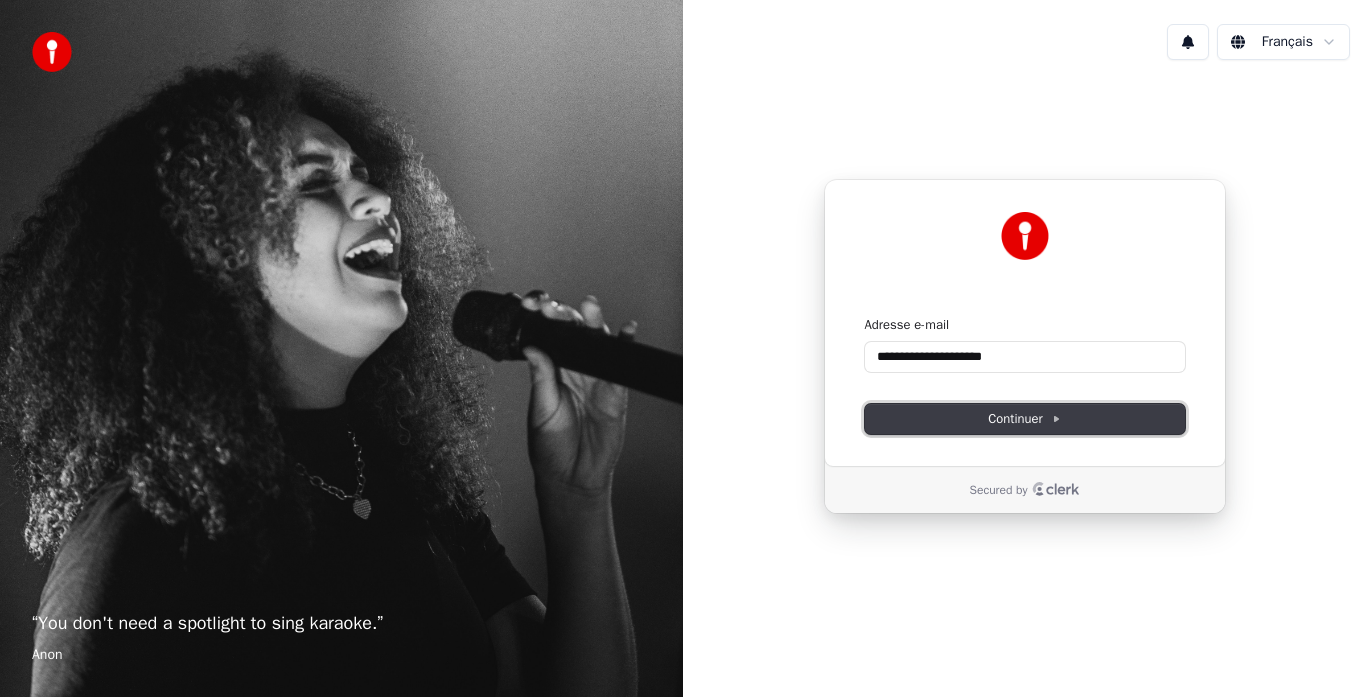 click on "Continuer" at bounding box center [1024, 419] 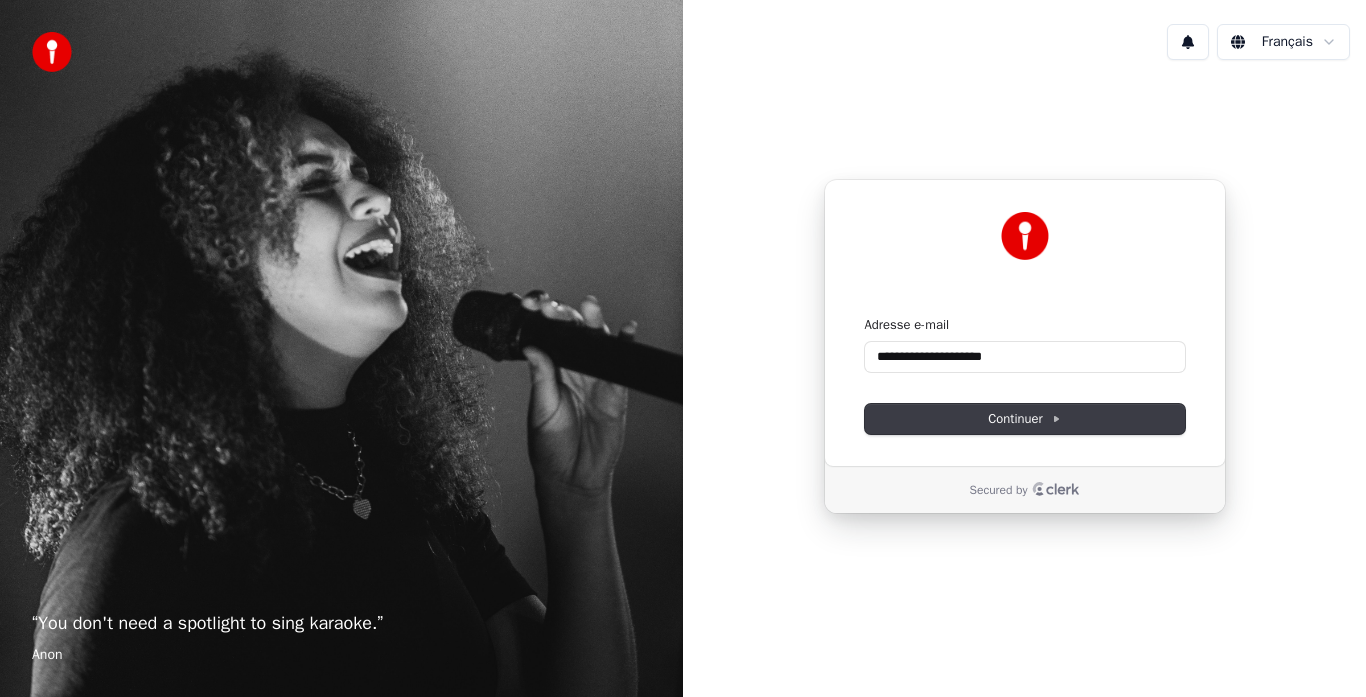 type on "**********" 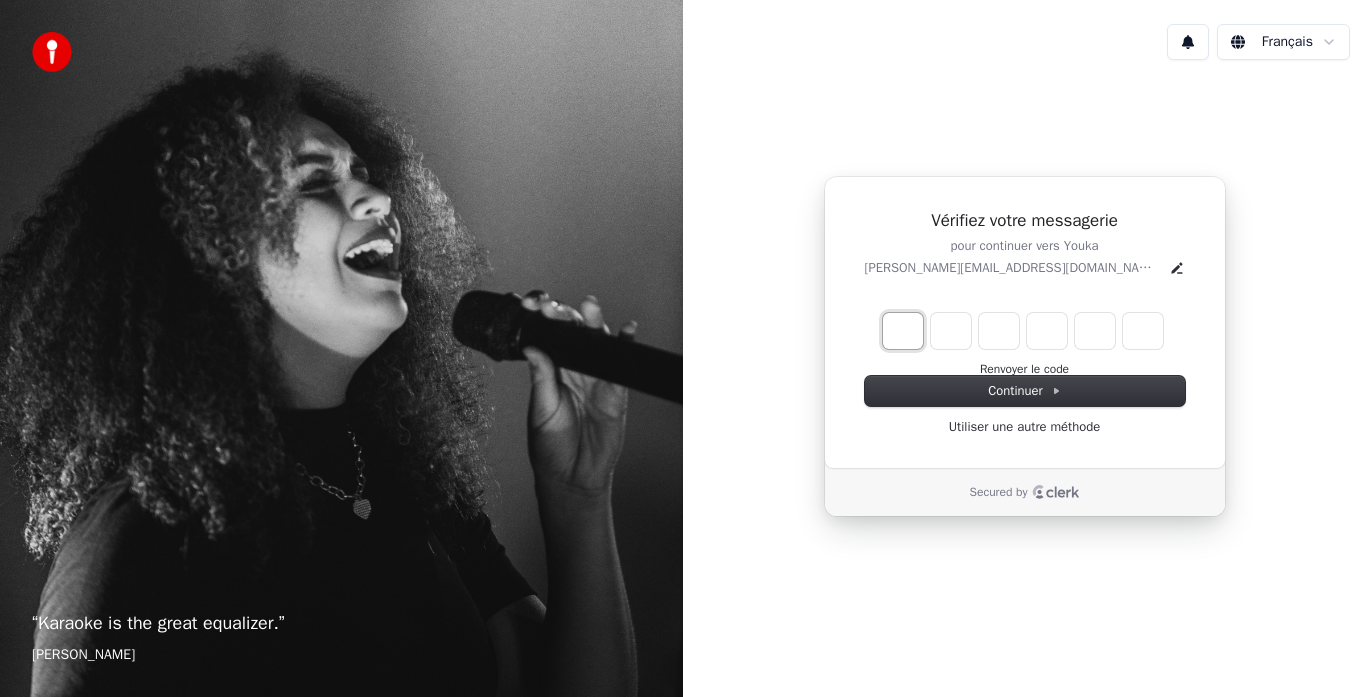 type on "*" 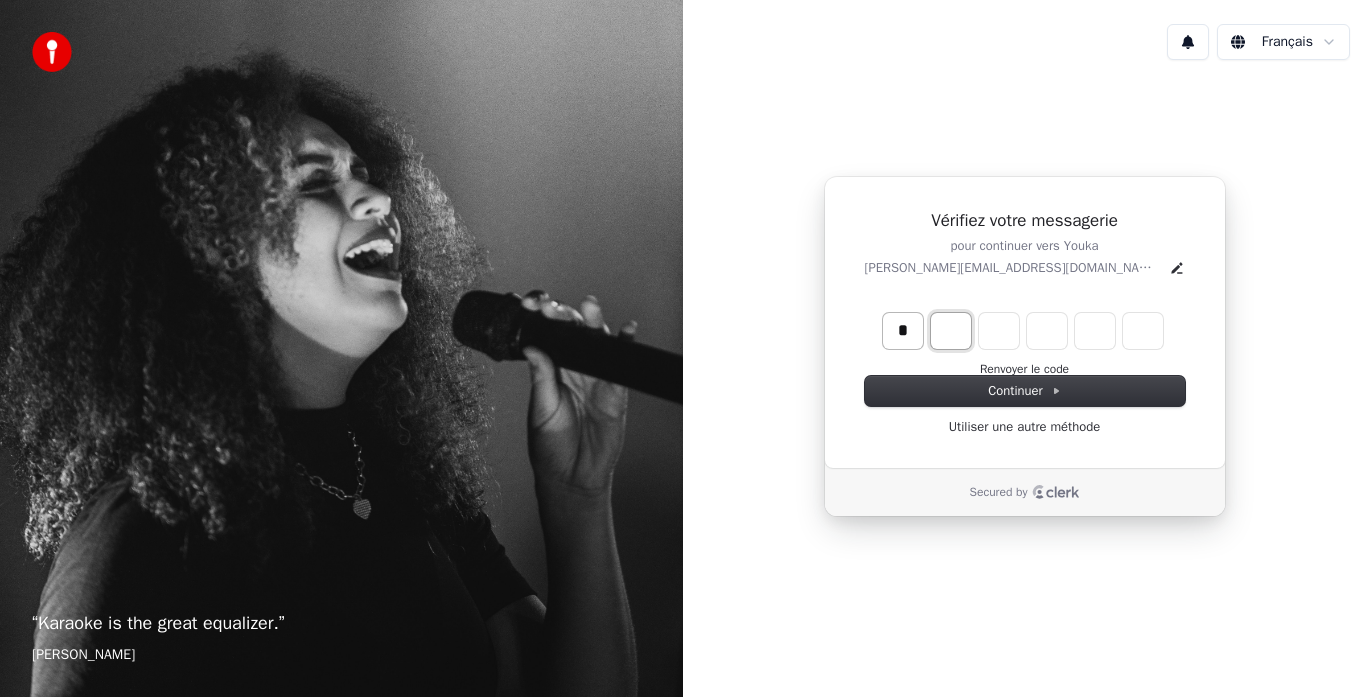 type on "*" 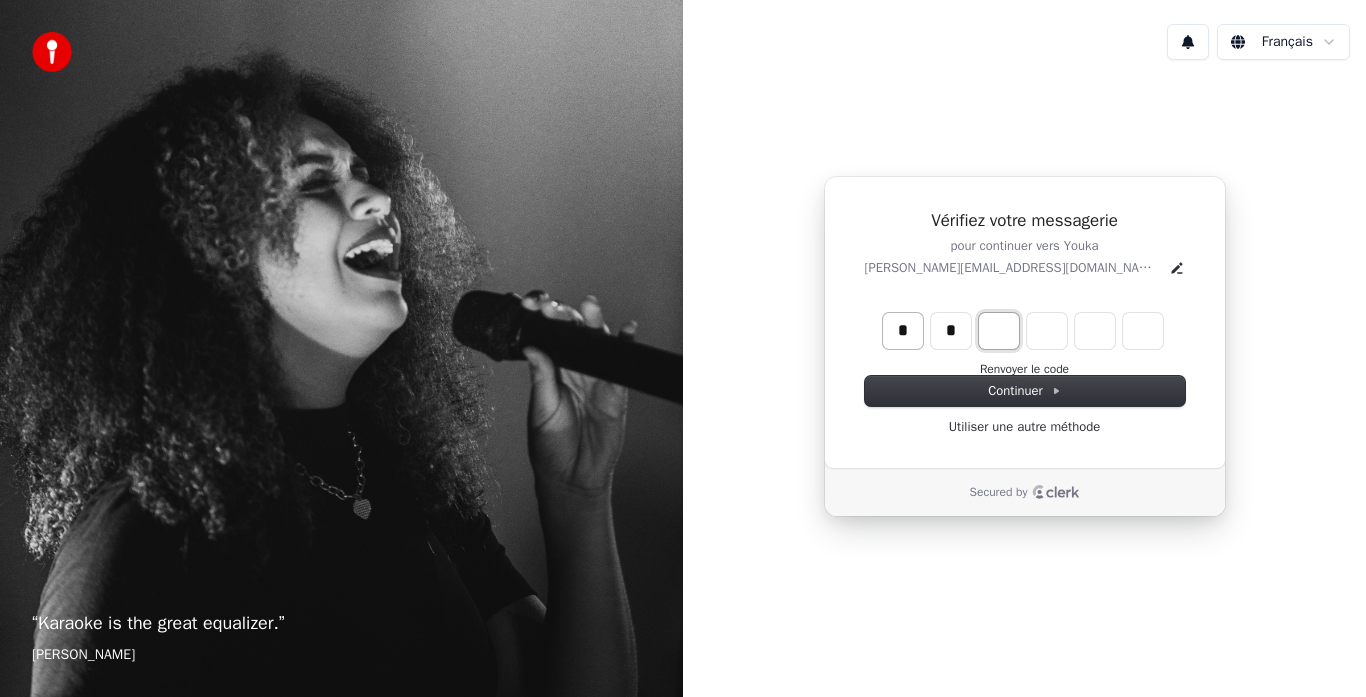 type on "*" 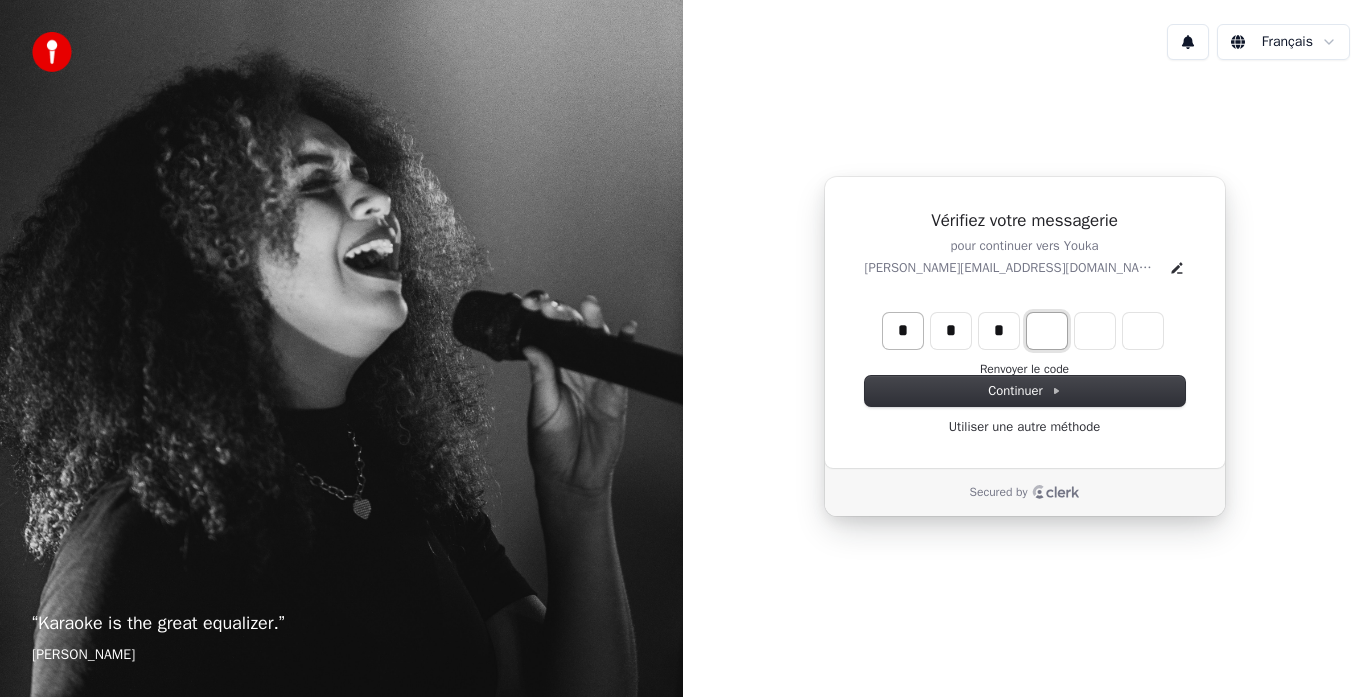type on "*" 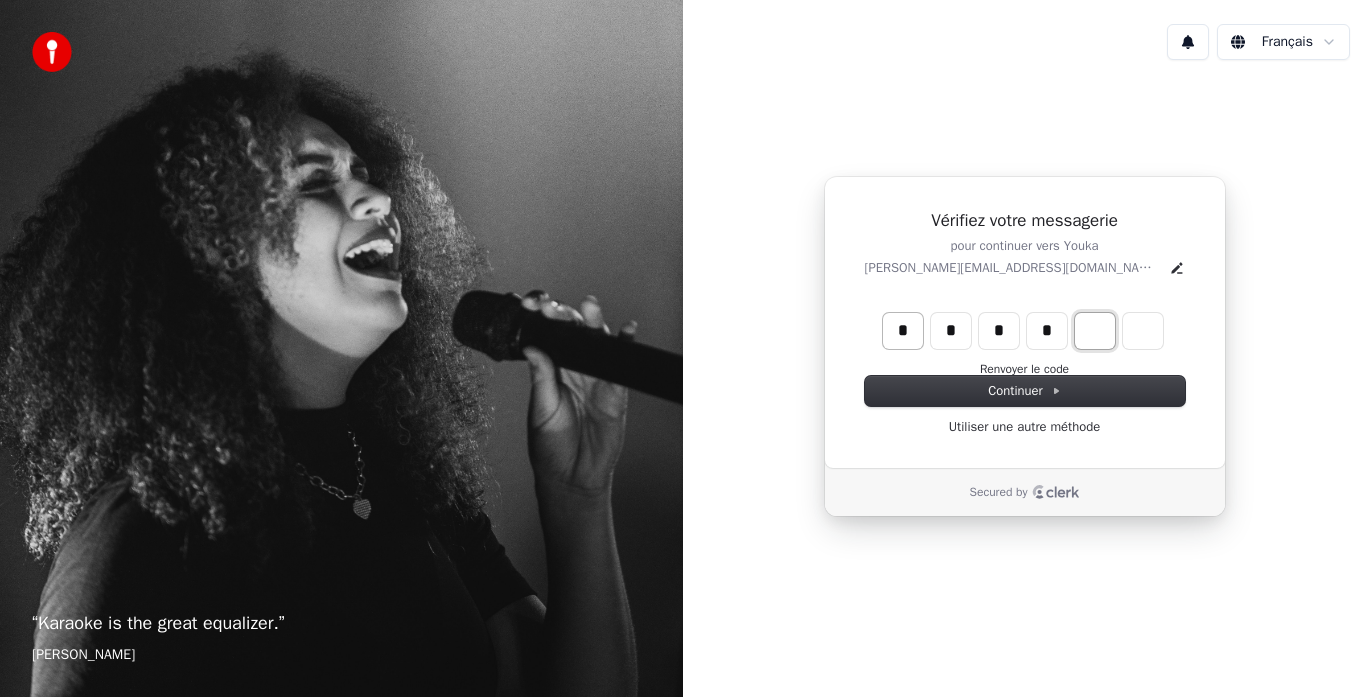 type on "*" 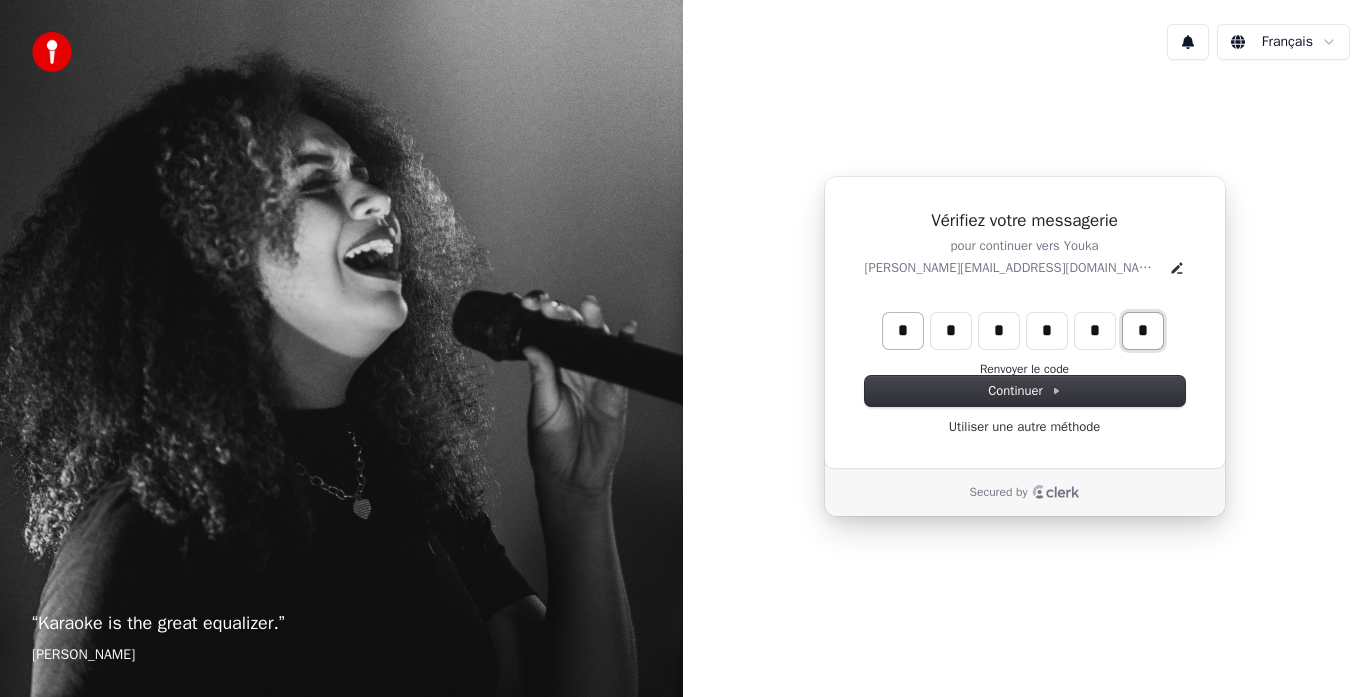 type on "*" 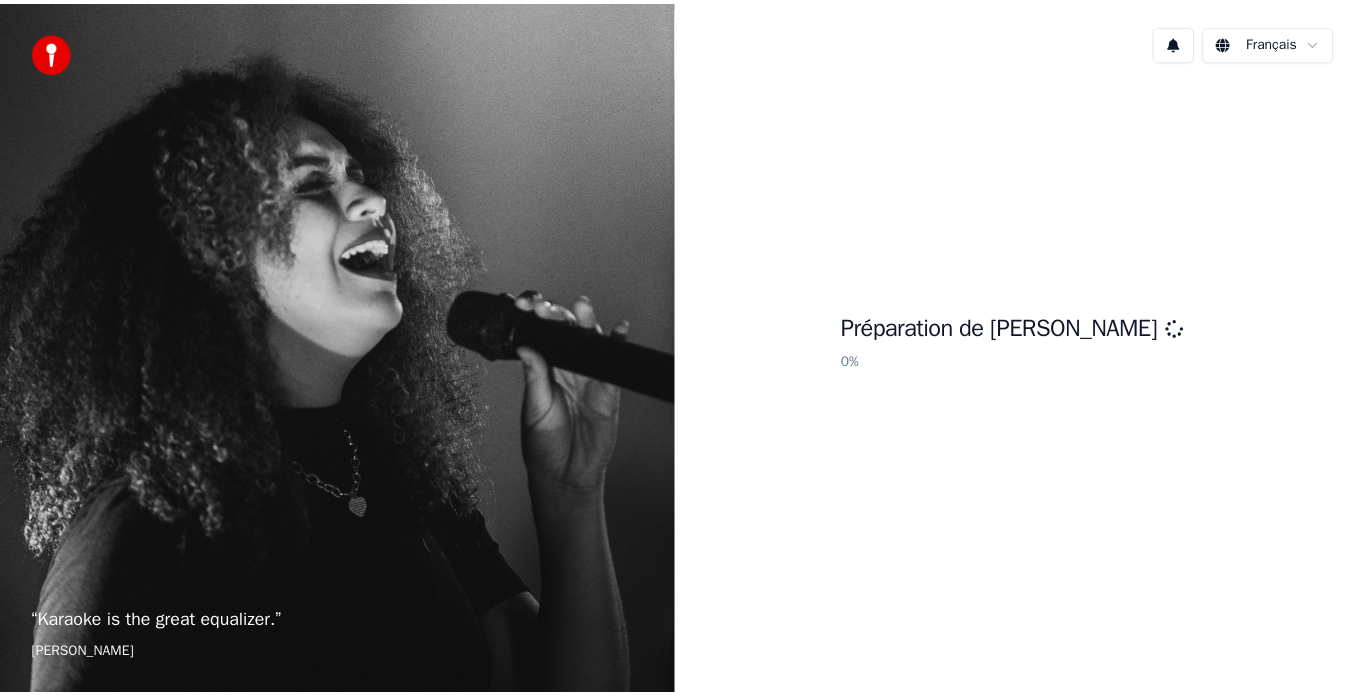 scroll, scrollTop: 0, scrollLeft: 0, axis: both 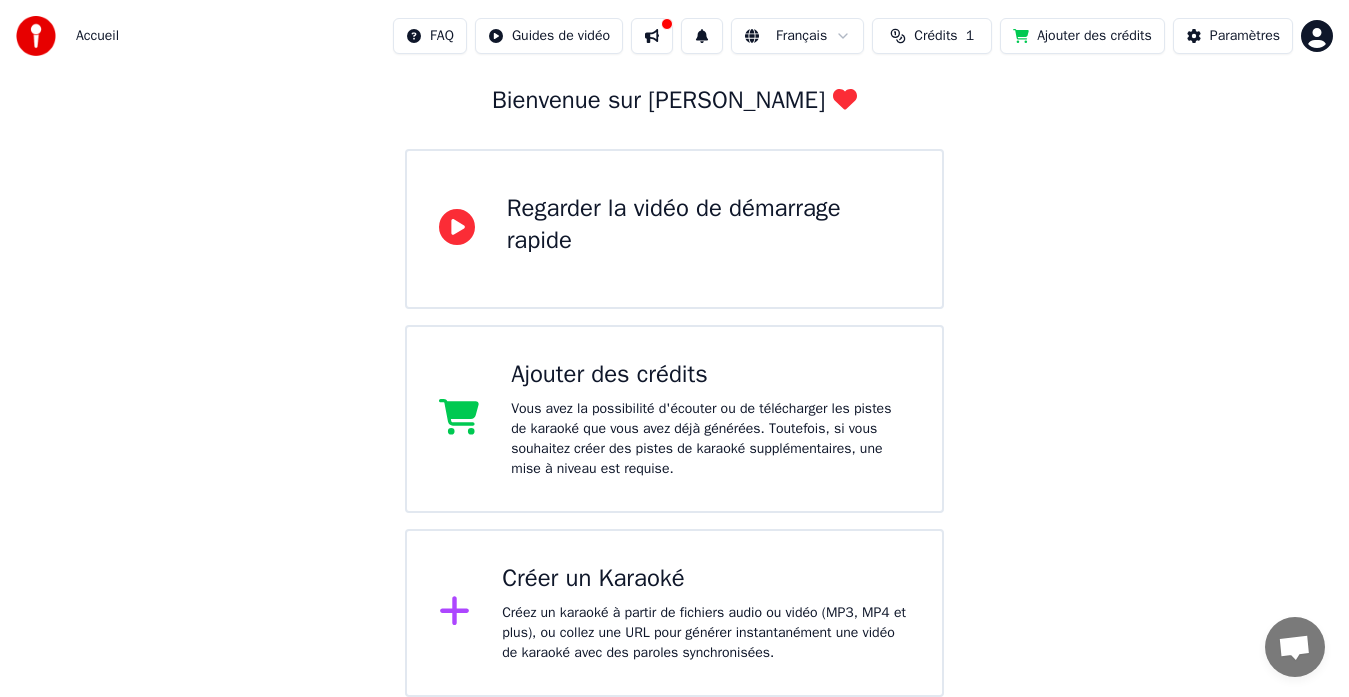 click 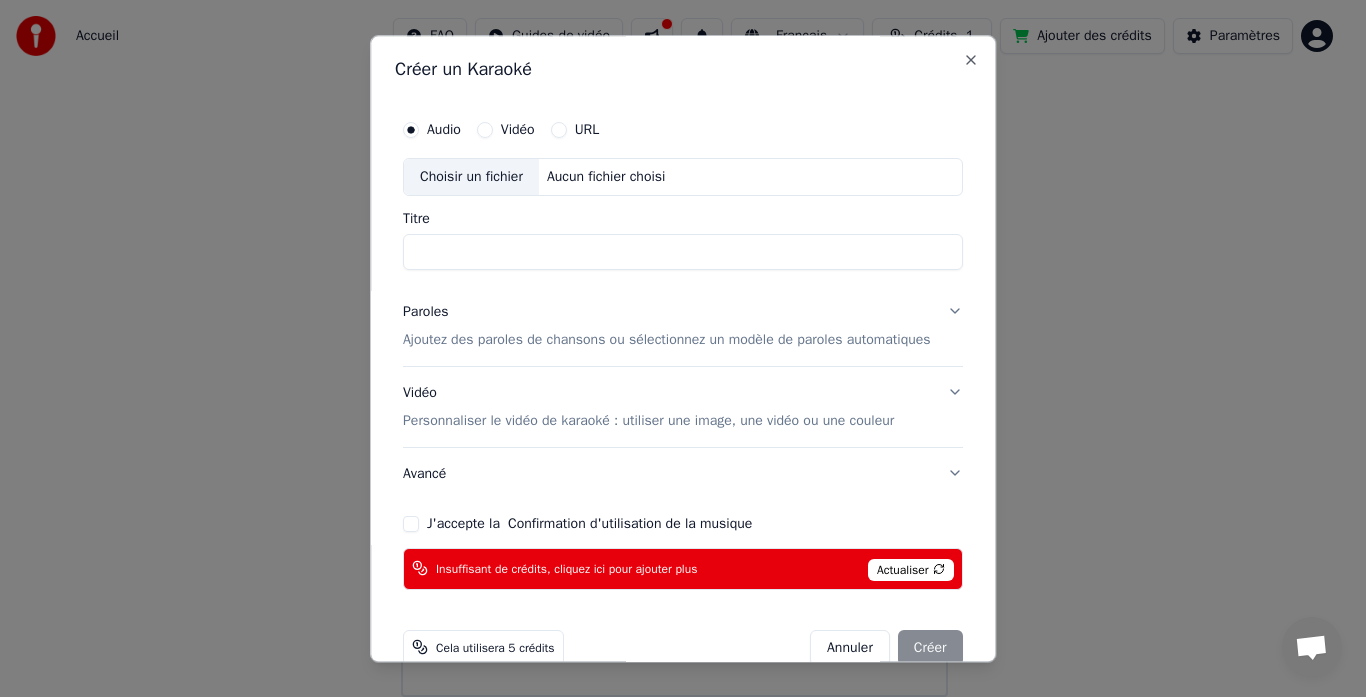 click on "Choisir un fichier" at bounding box center [471, 177] 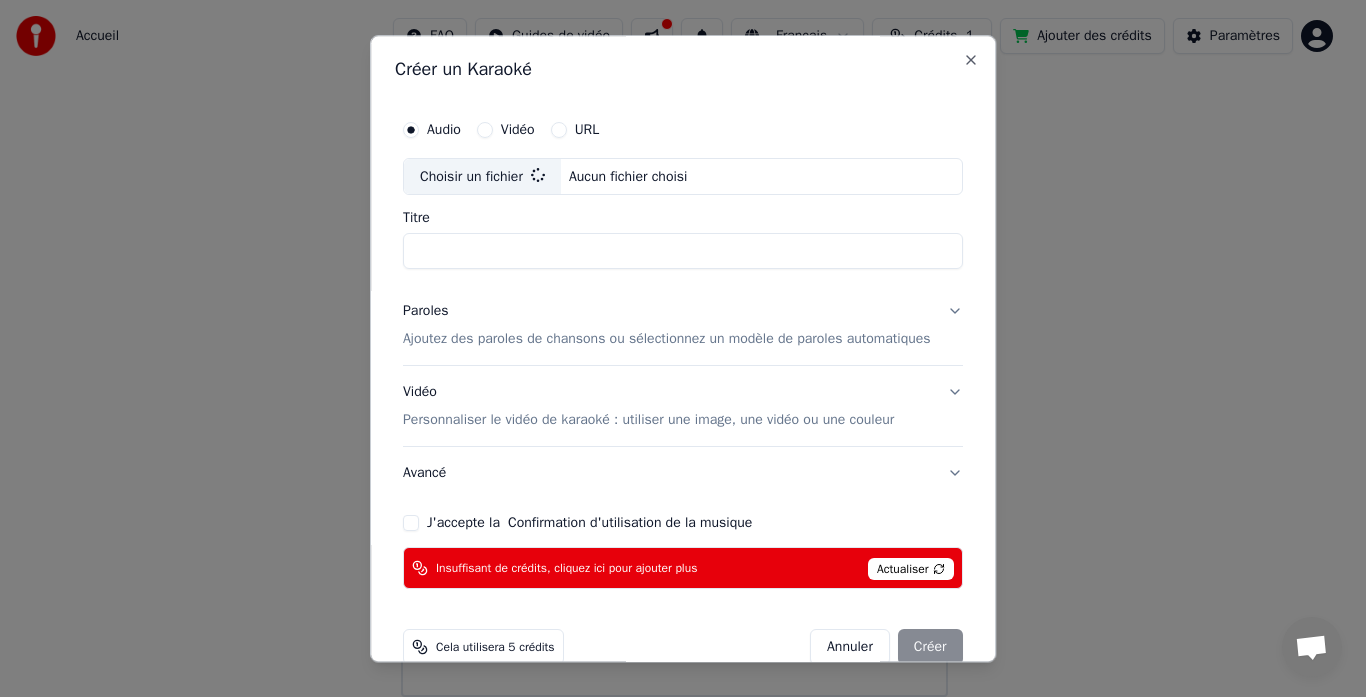 type on "**********" 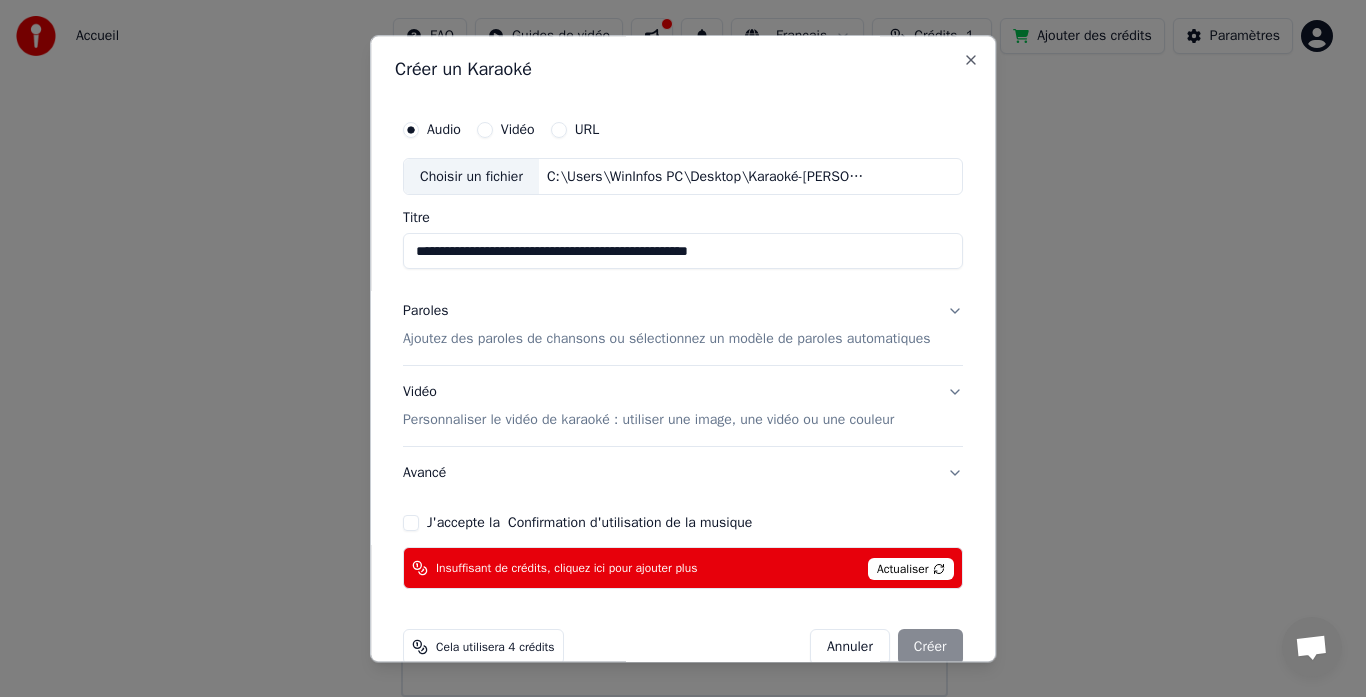 click on "Ajoutez des paroles de chansons ou sélectionnez un modèle de paroles automatiques" at bounding box center [667, 340] 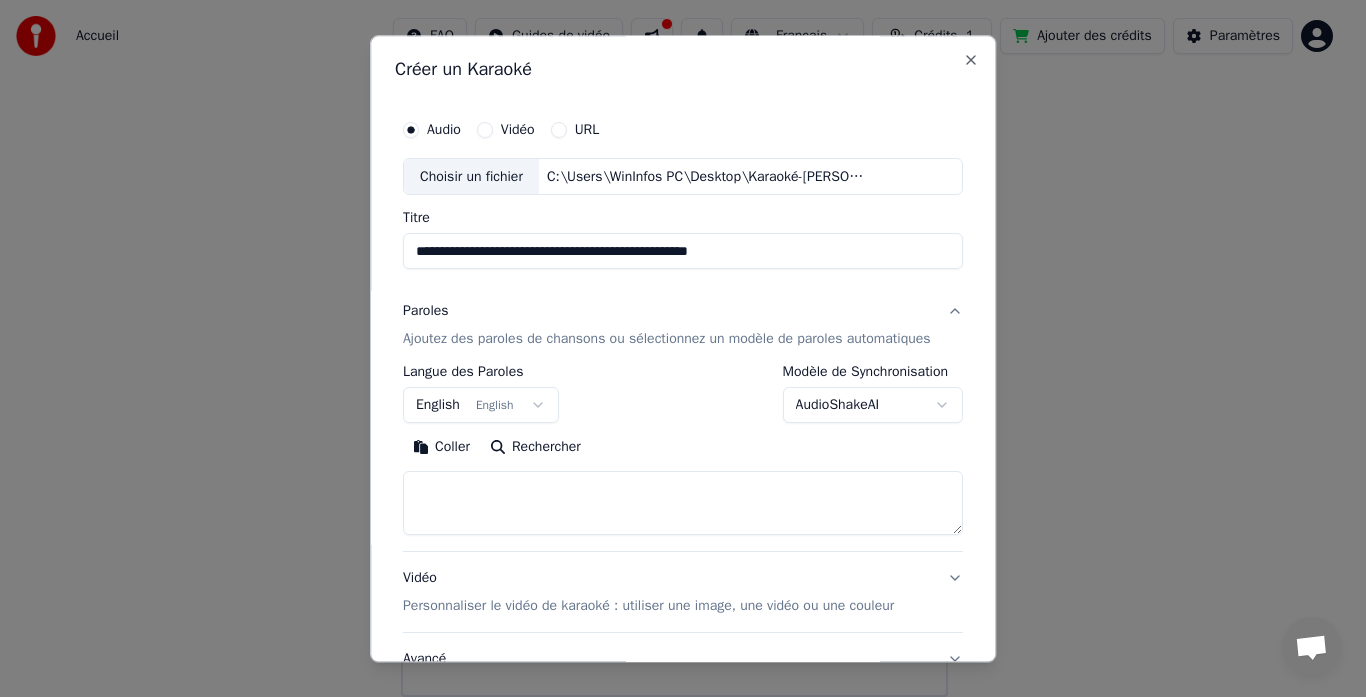 click on "English English" at bounding box center [481, 406] 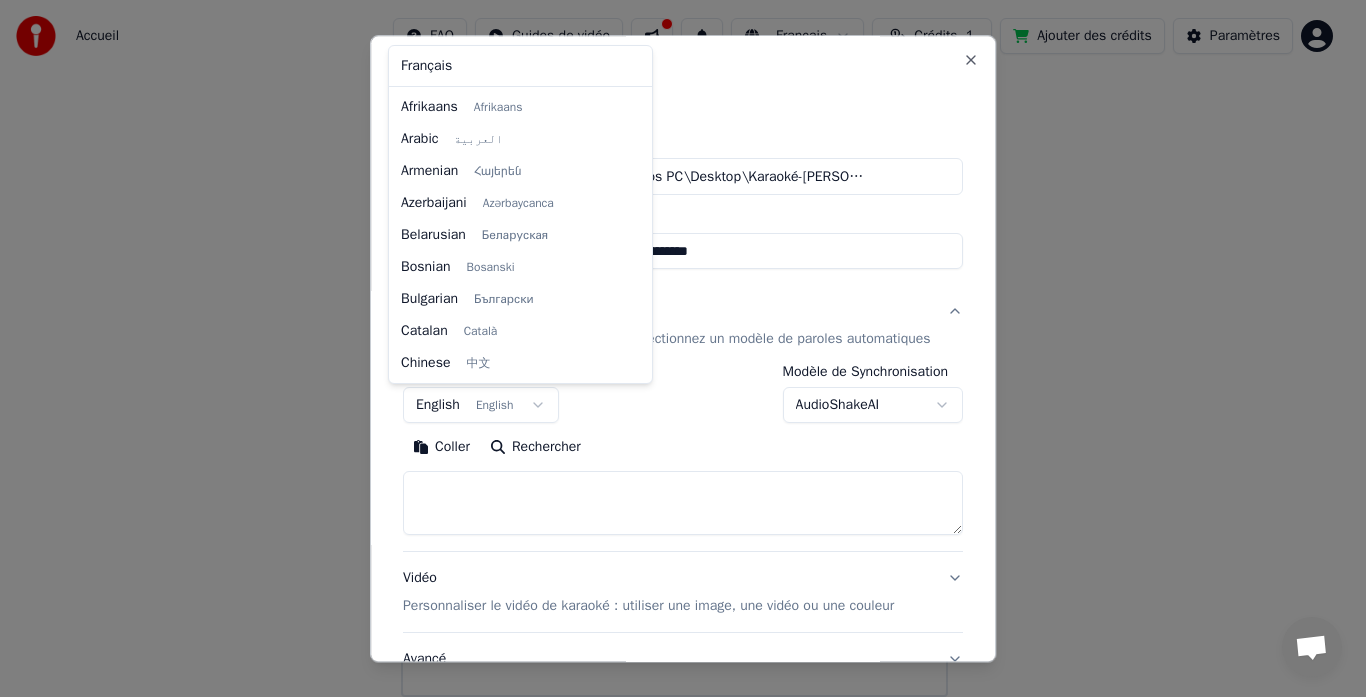 scroll, scrollTop: 160, scrollLeft: 0, axis: vertical 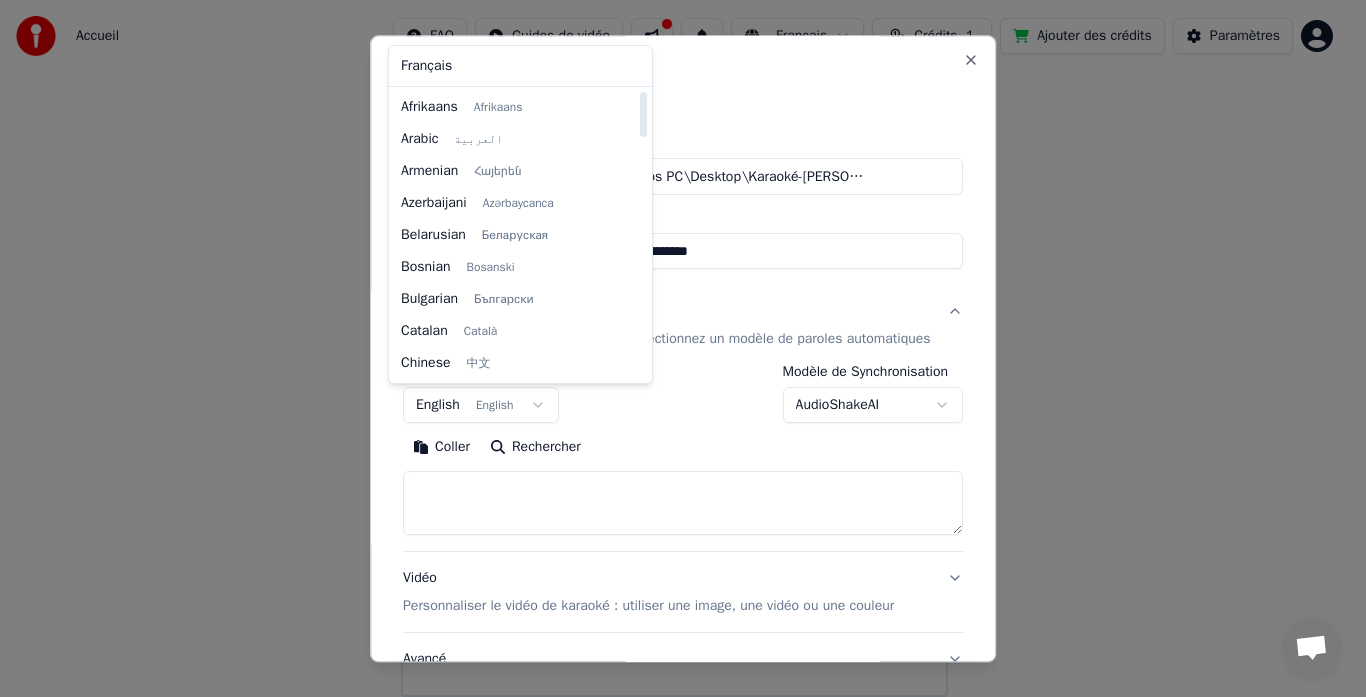 select on "**" 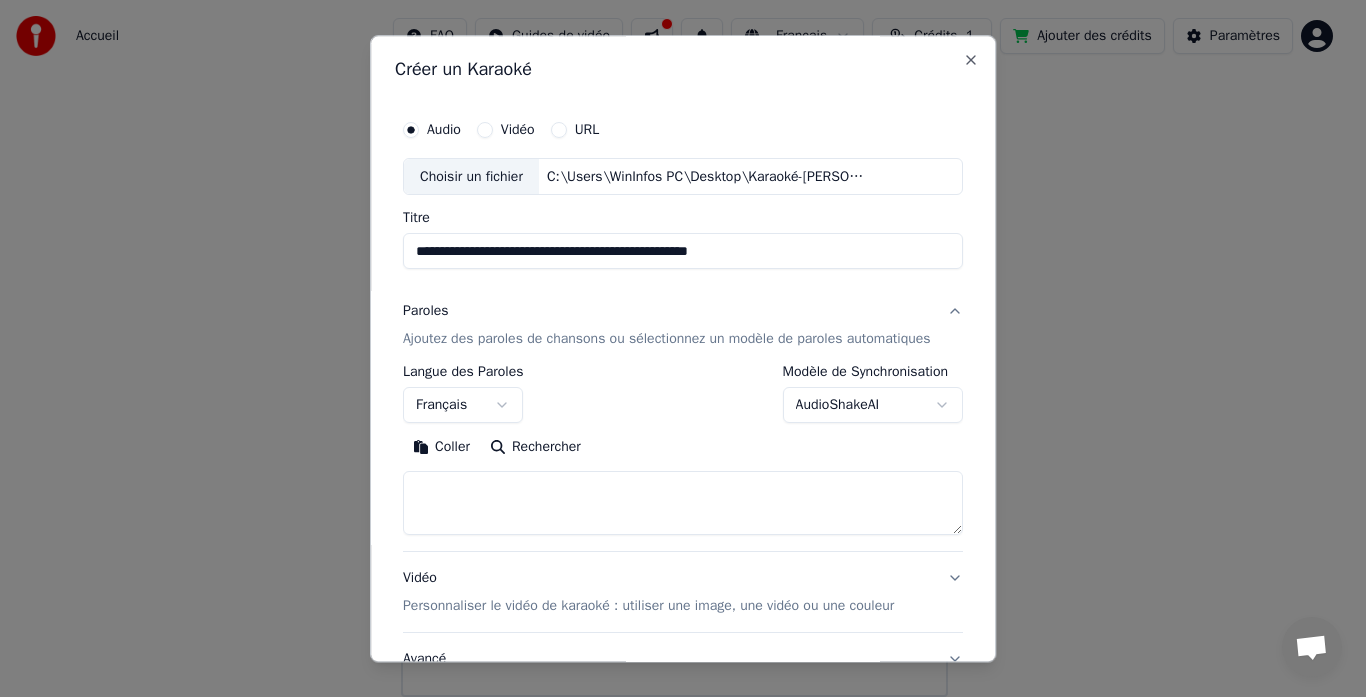 click on "Vidéo" at bounding box center (485, 130) 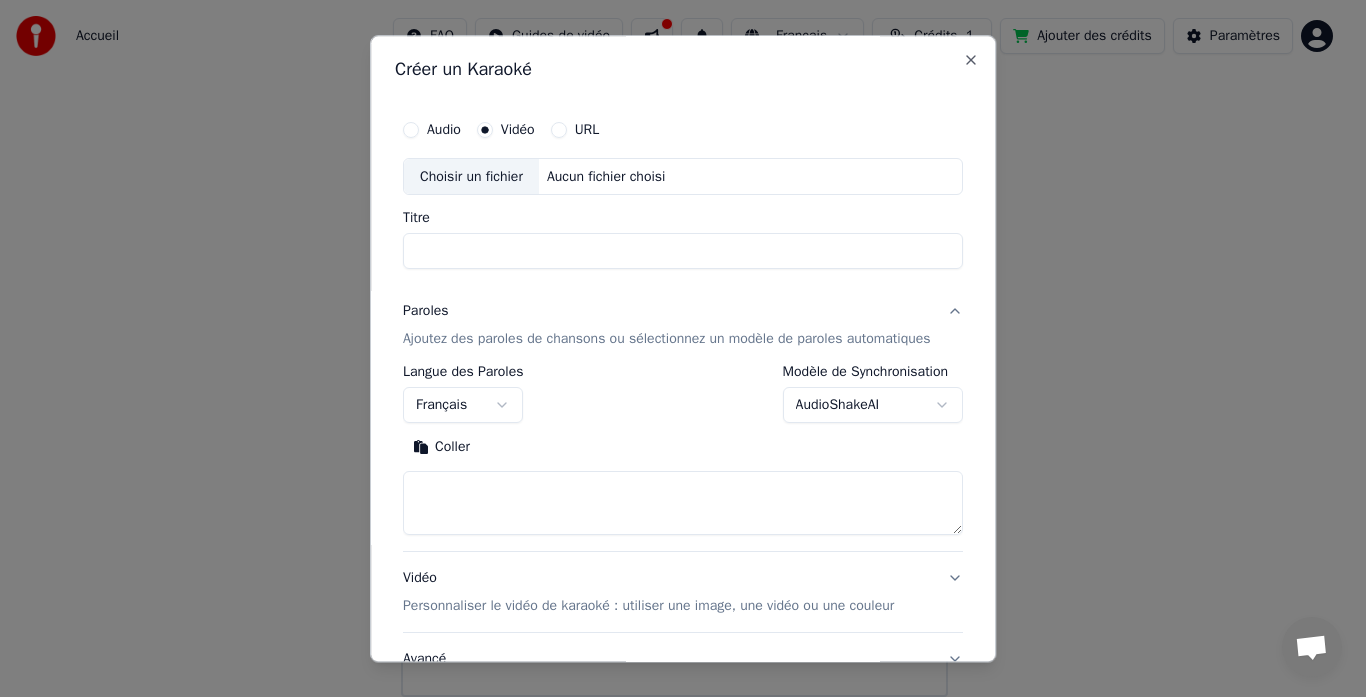 click on "Choisir un fichier" at bounding box center (471, 177) 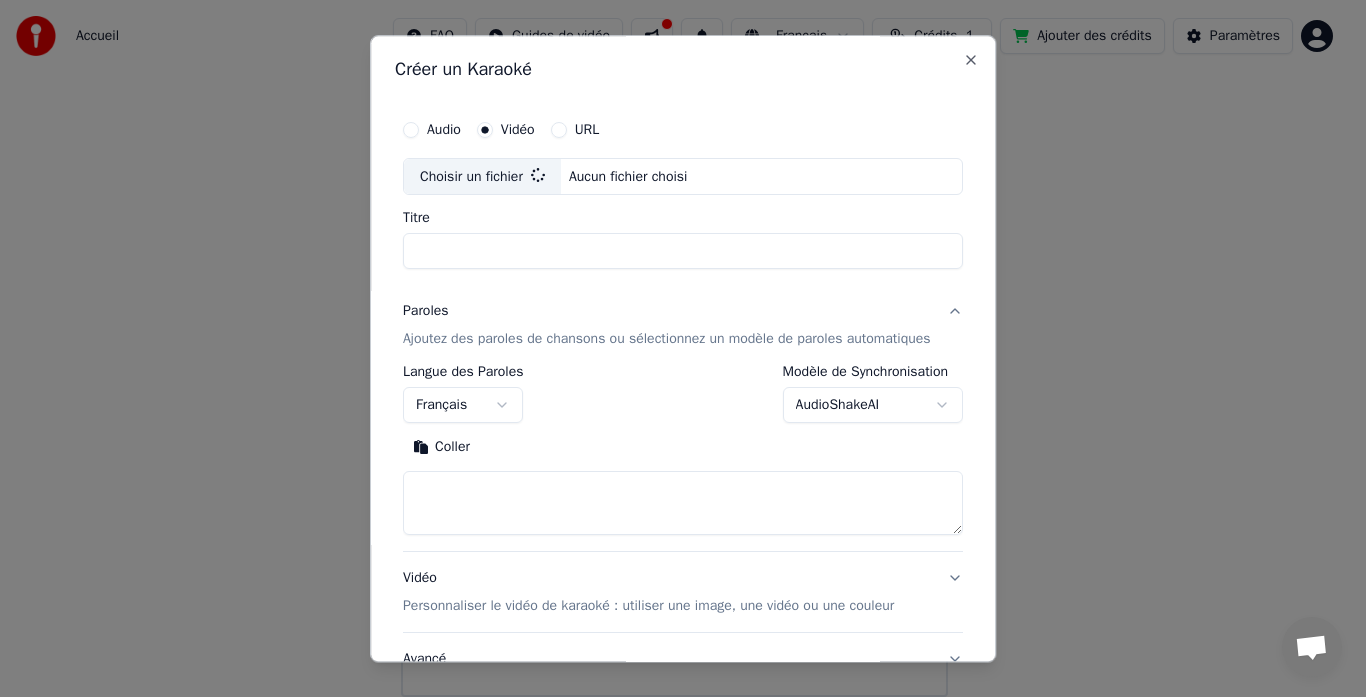 type on "**********" 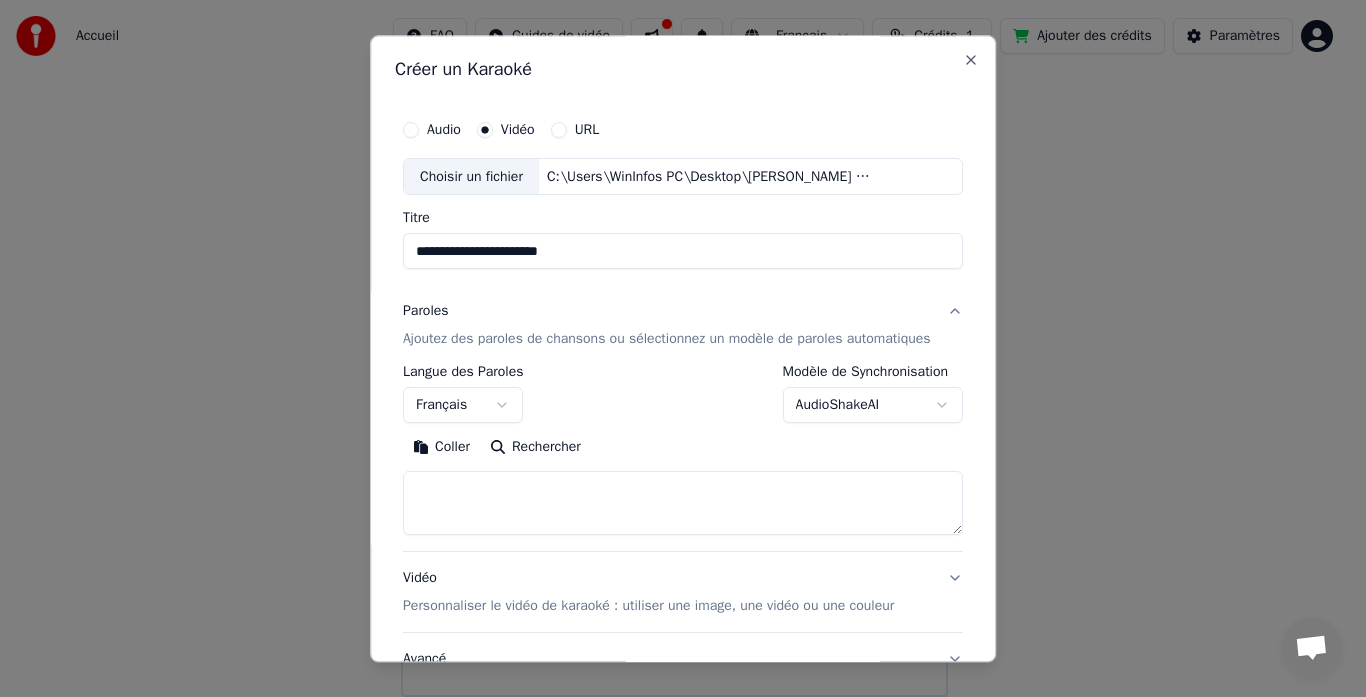 click on "**********" at bounding box center (674, 295) 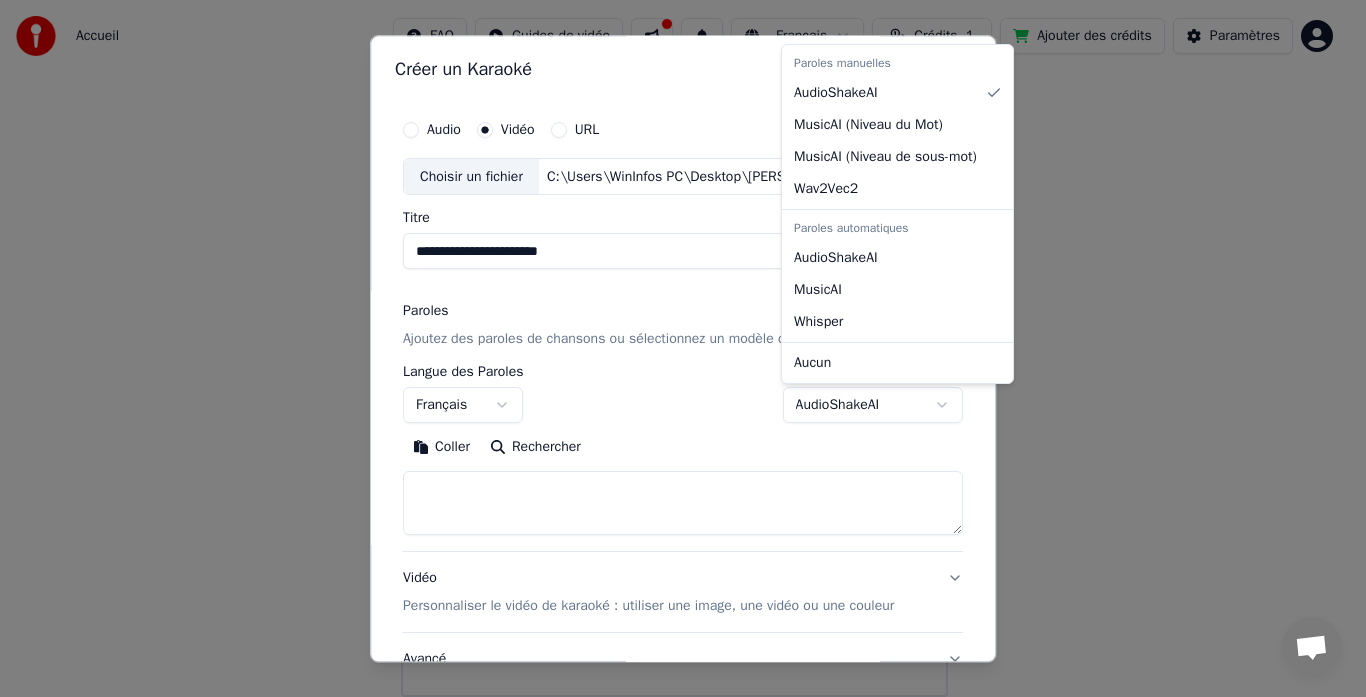 click at bounding box center [683, 348] 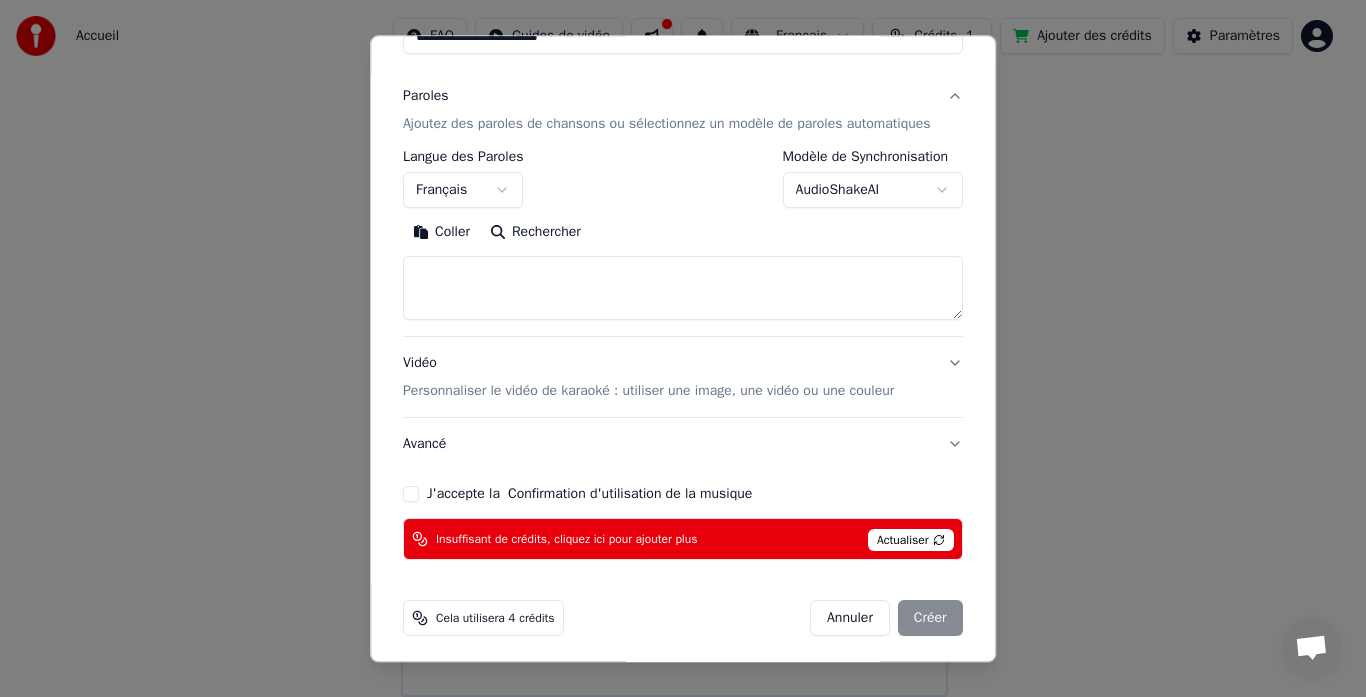 scroll, scrollTop: 222, scrollLeft: 0, axis: vertical 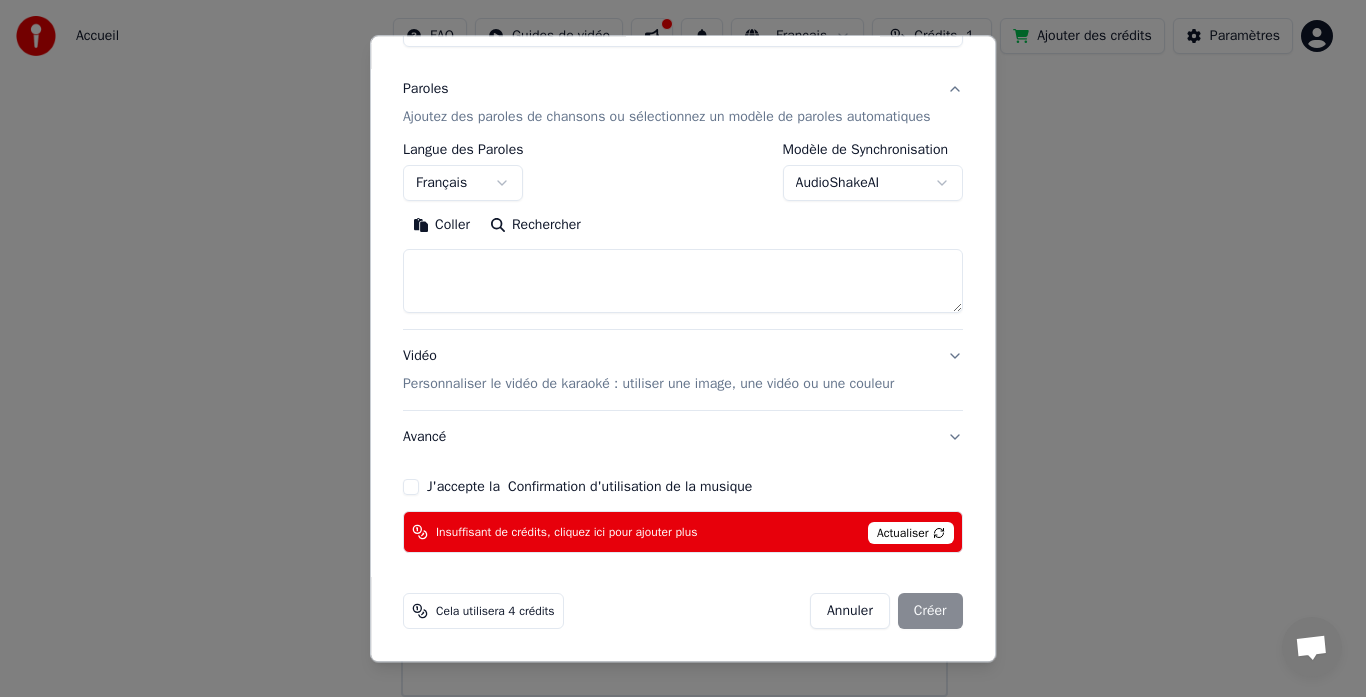 click on "J'accepte la   Confirmation d'utilisation de la musique" at bounding box center (411, 488) 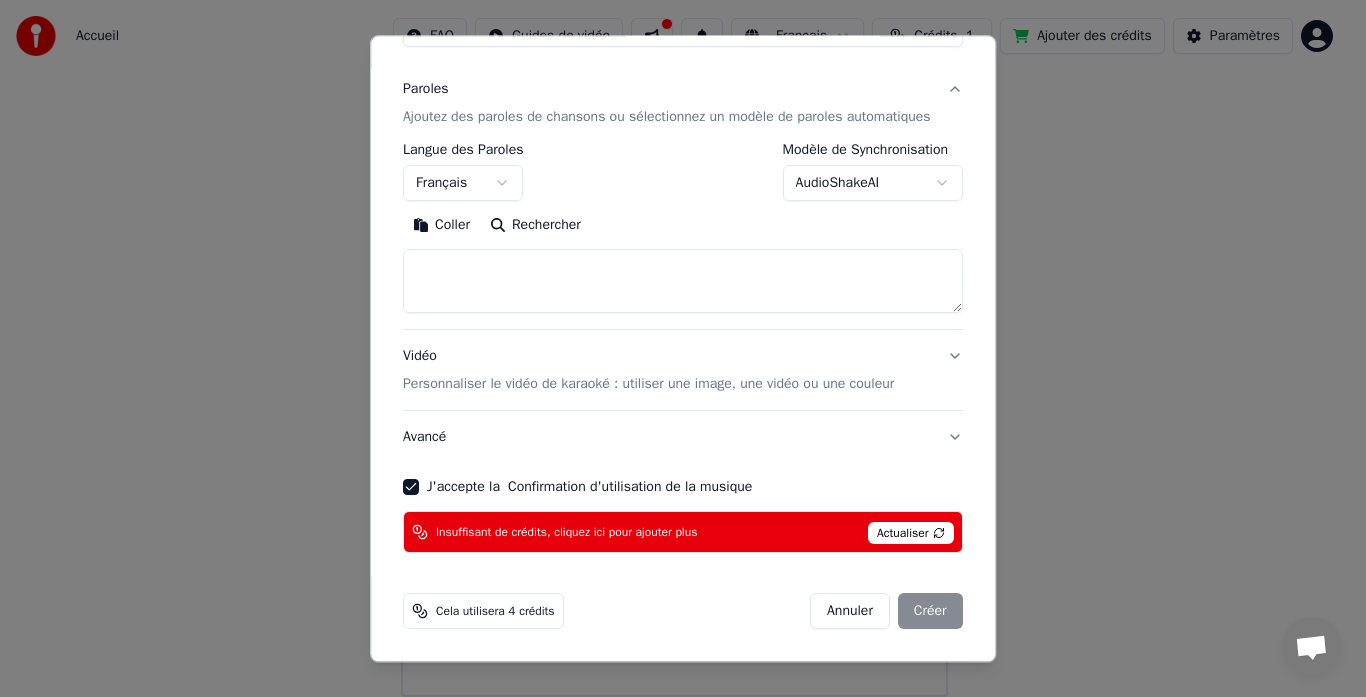 click on "Personnaliser le vidéo de karaoké : utiliser une image, une vidéo ou une couleur" at bounding box center [648, 385] 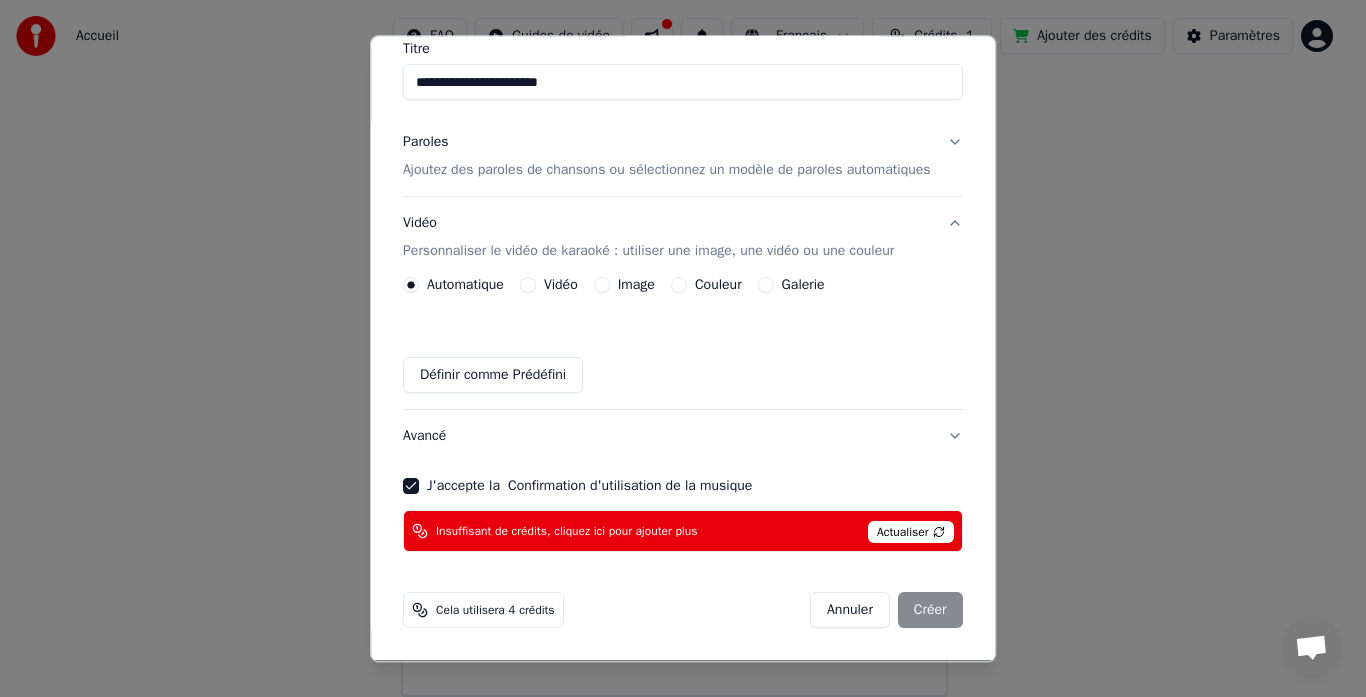scroll, scrollTop: 0, scrollLeft: 0, axis: both 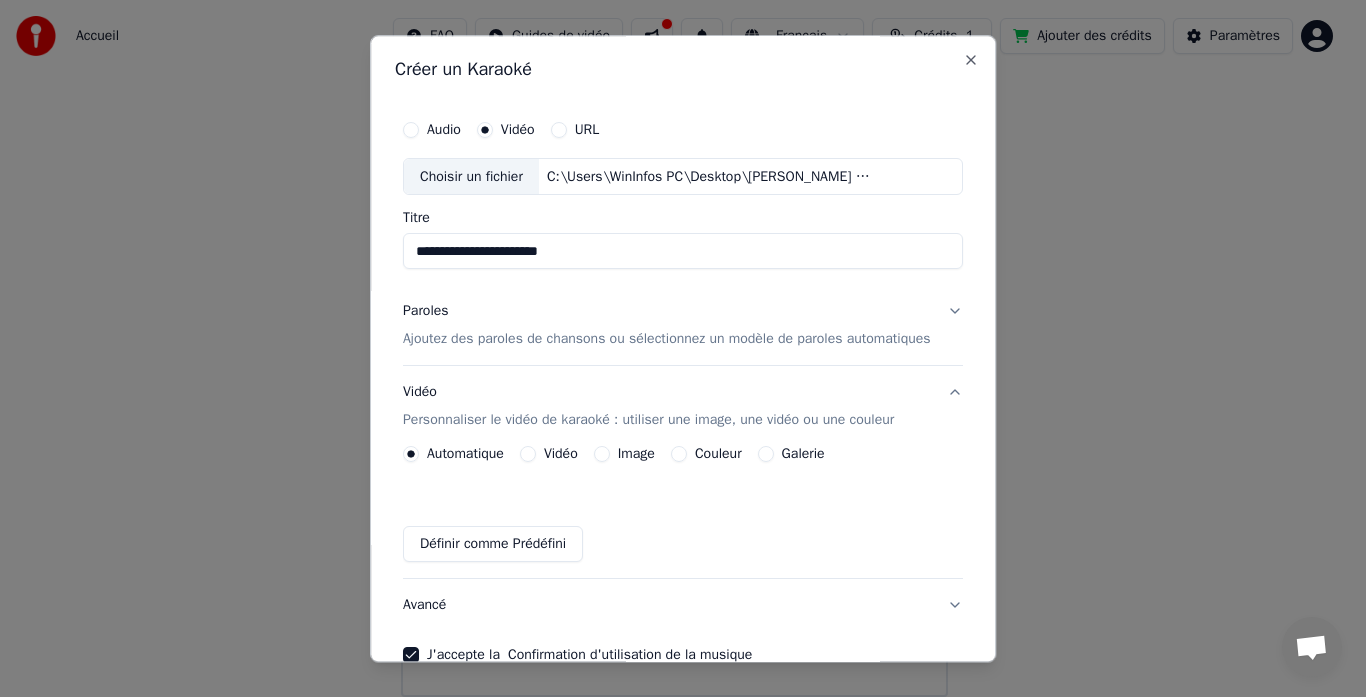 click on "Ajoutez des paroles de chansons ou sélectionnez un modèle de paroles automatiques" at bounding box center [667, 340] 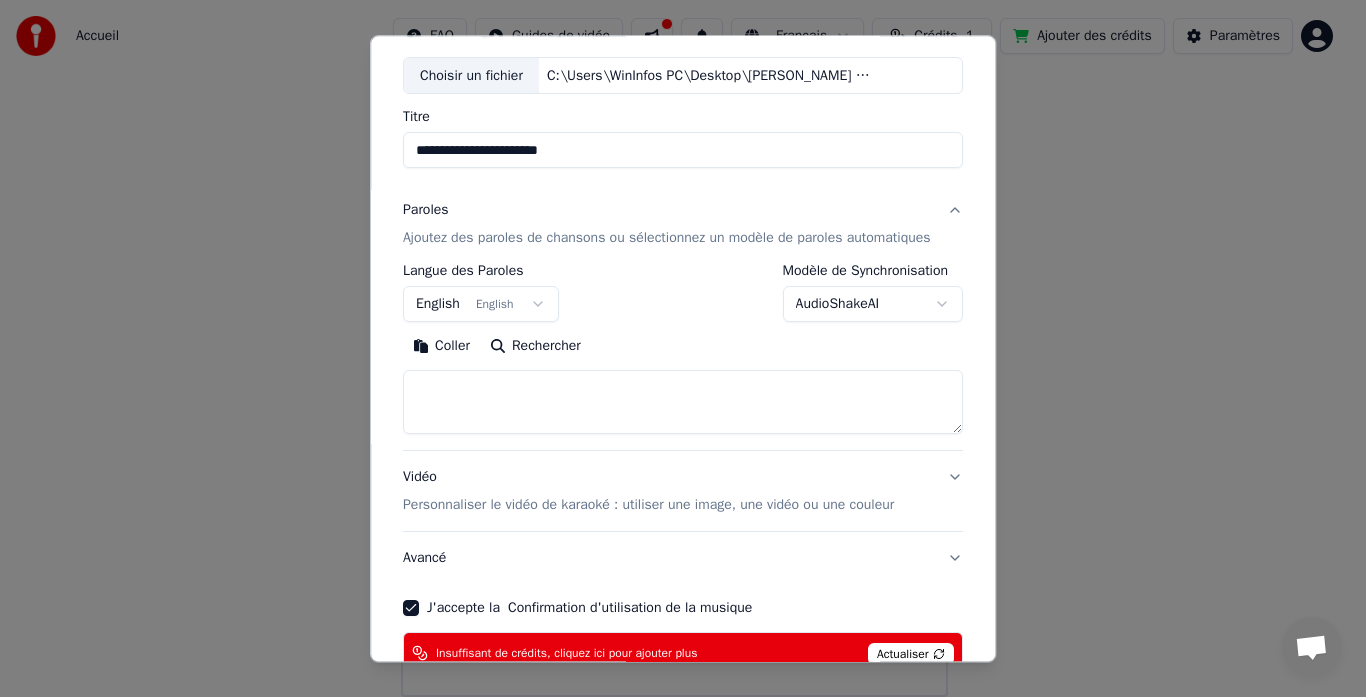 scroll, scrollTop: 200, scrollLeft: 0, axis: vertical 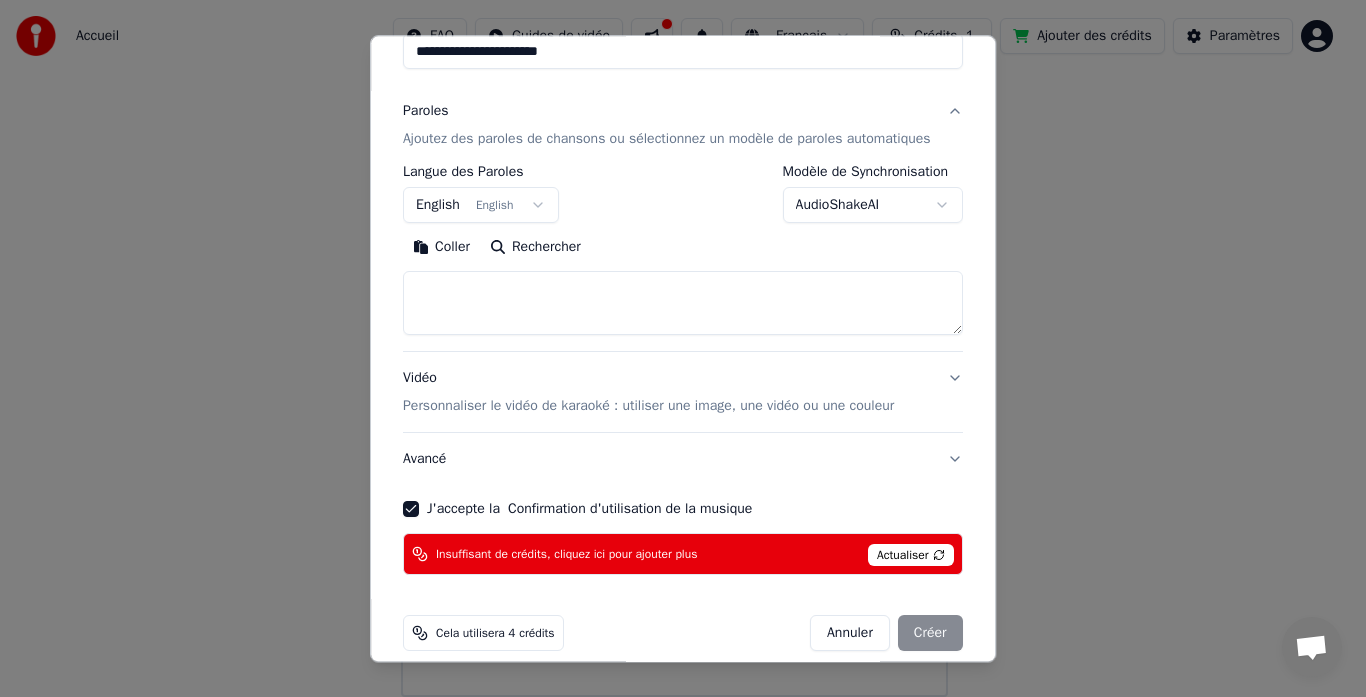 click at bounding box center [683, 304] 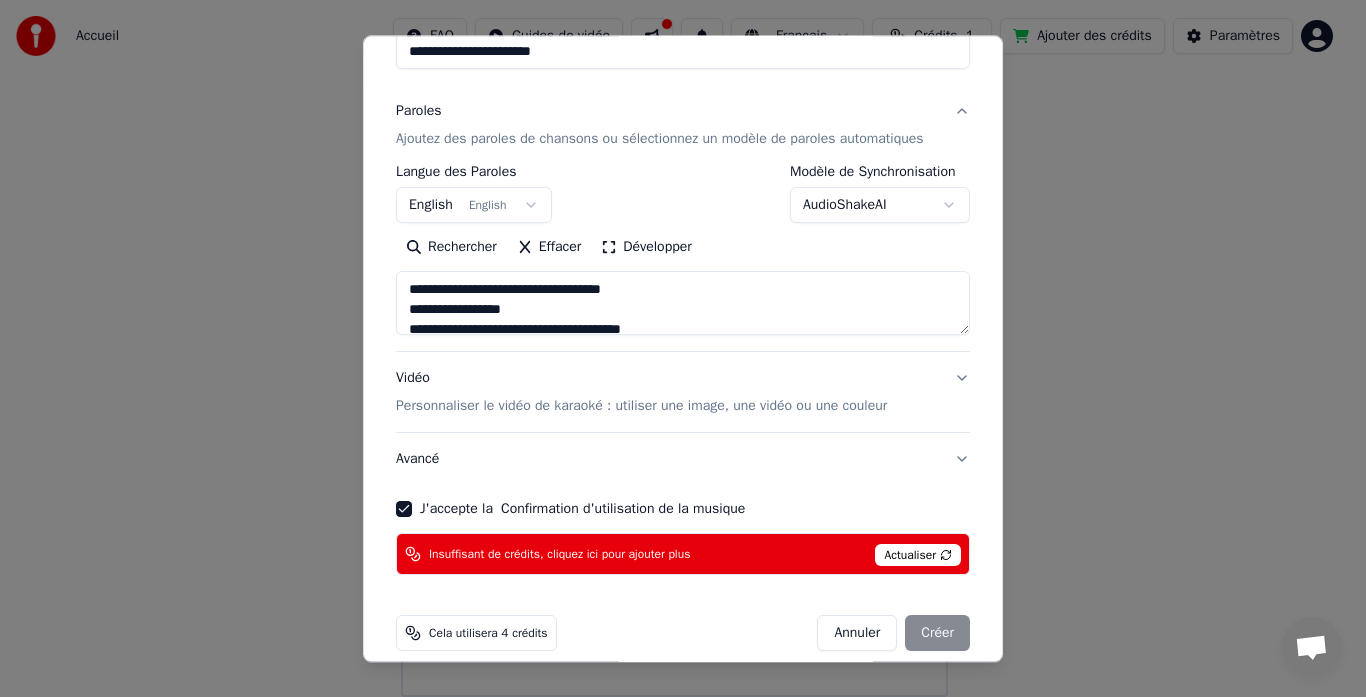 type on "**********" 